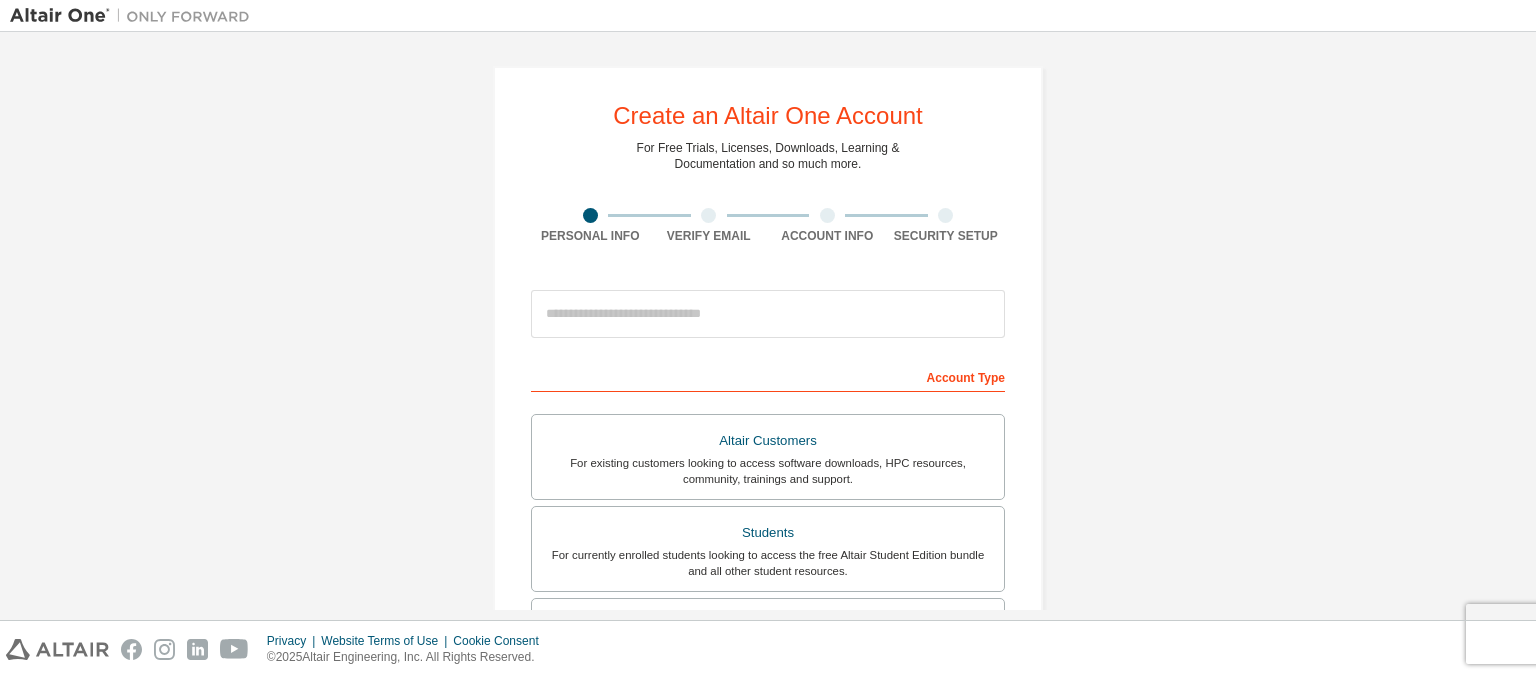 scroll, scrollTop: 0, scrollLeft: 0, axis: both 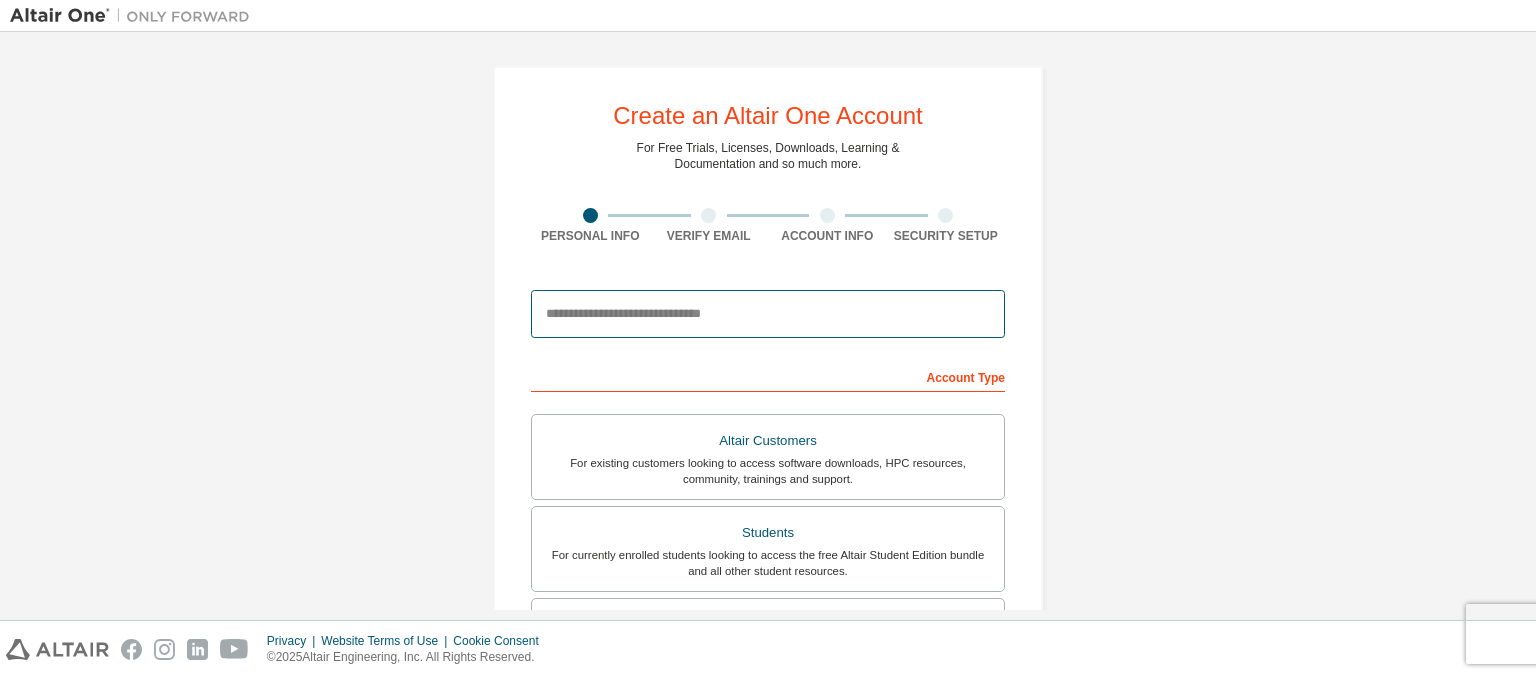 click at bounding box center [768, 314] 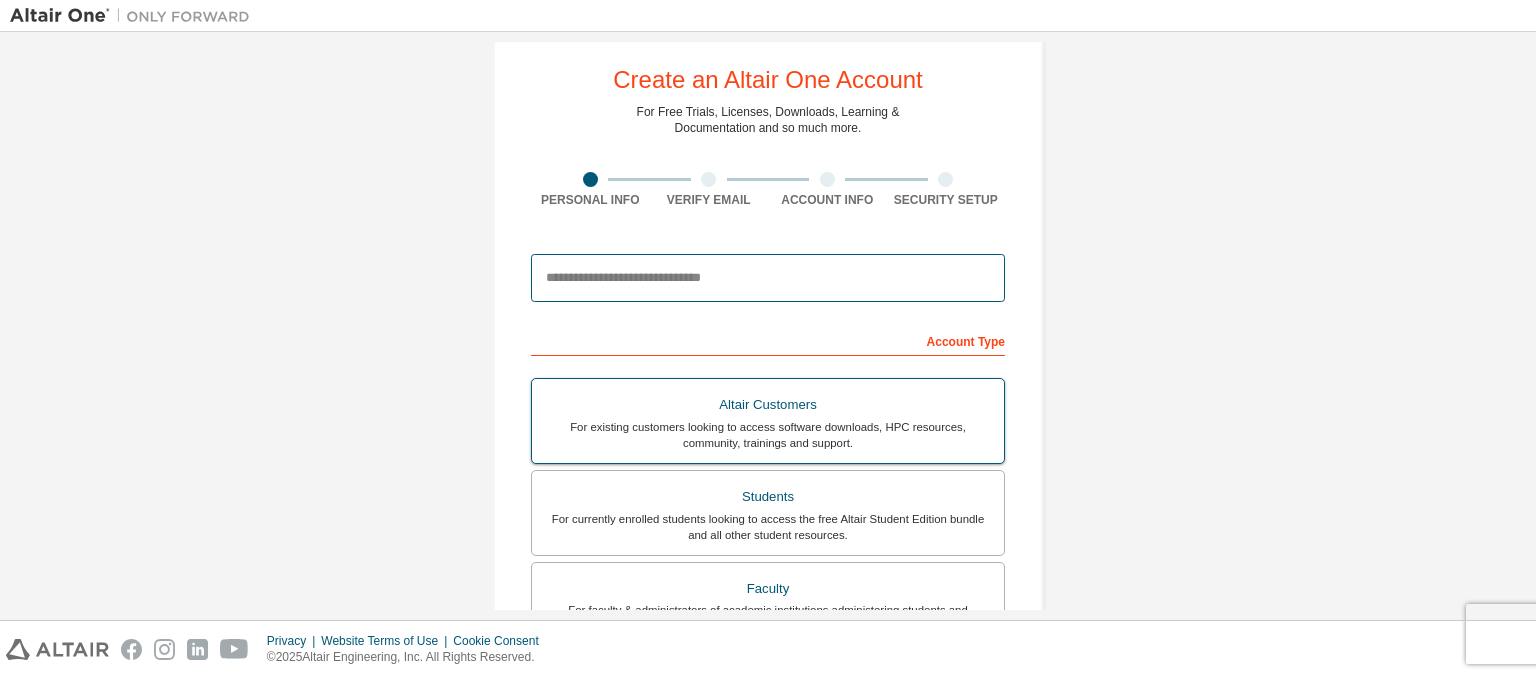scroll, scrollTop: 100, scrollLeft: 0, axis: vertical 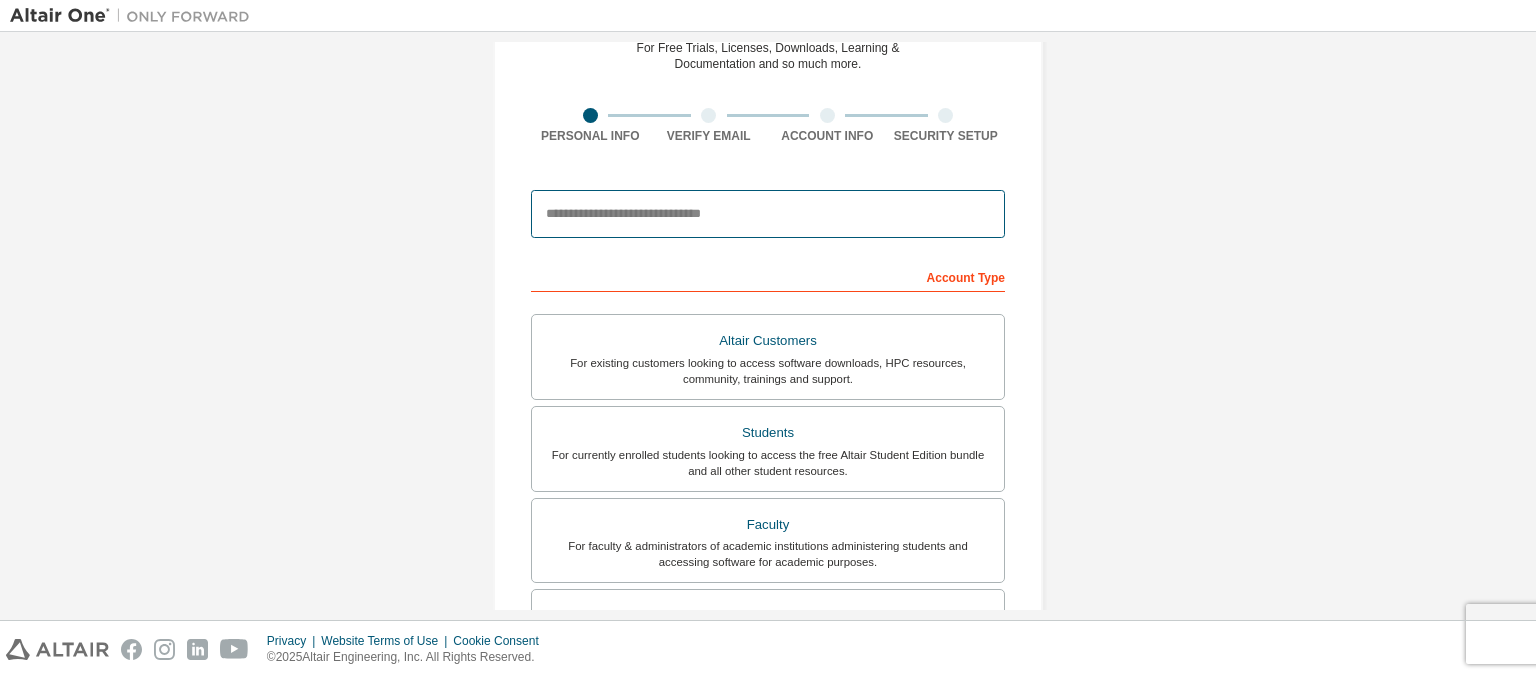 click at bounding box center [768, 214] 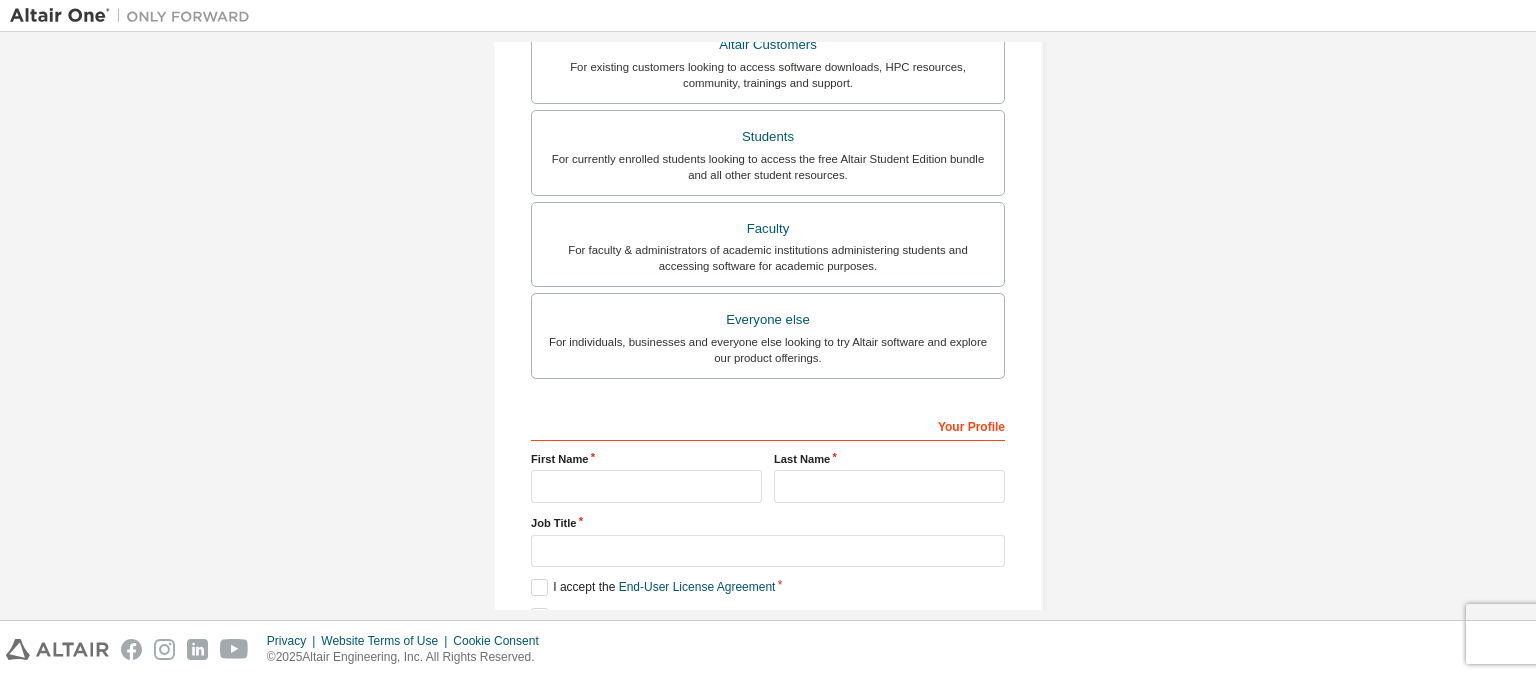 scroll, scrollTop: 400, scrollLeft: 0, axis: vertical 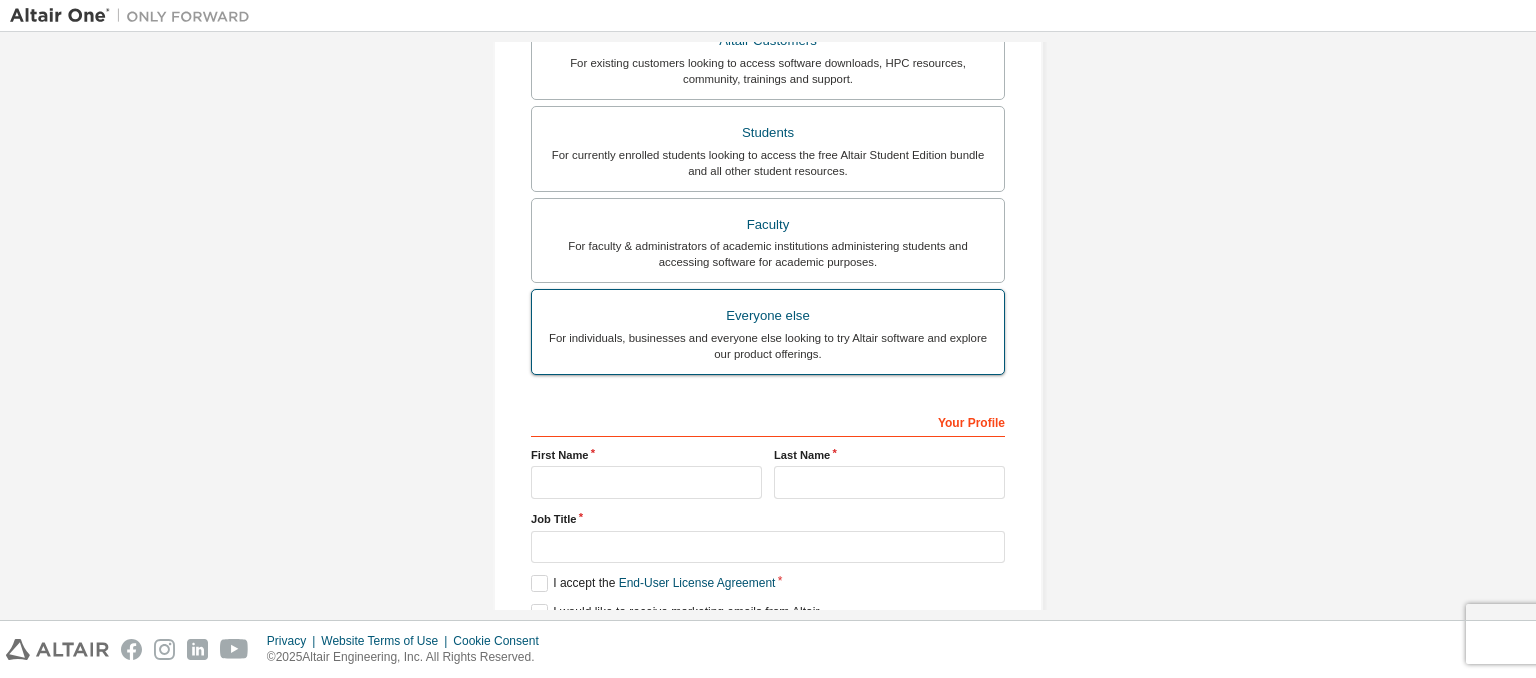 type on "**********" 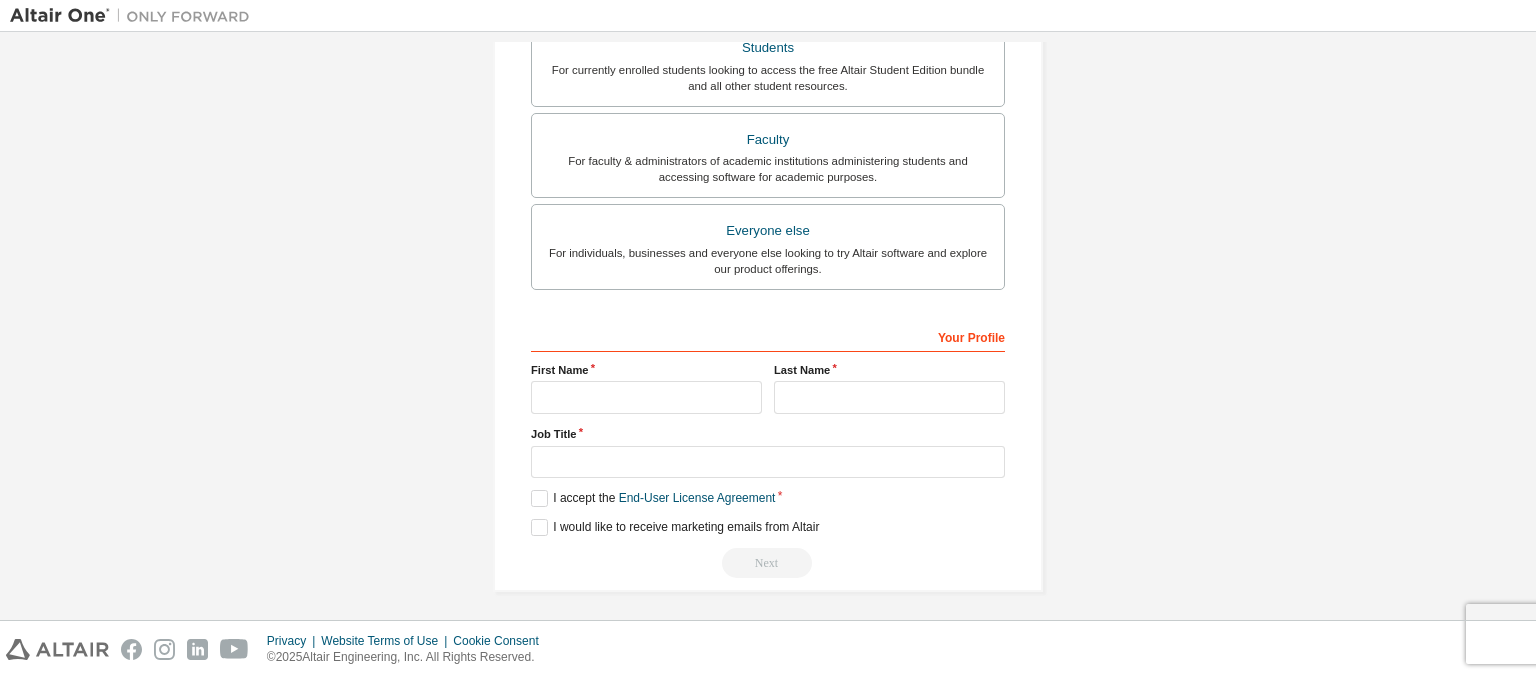 scroll, scrollTop: 487, scrollLeft: 0, axis: vertical 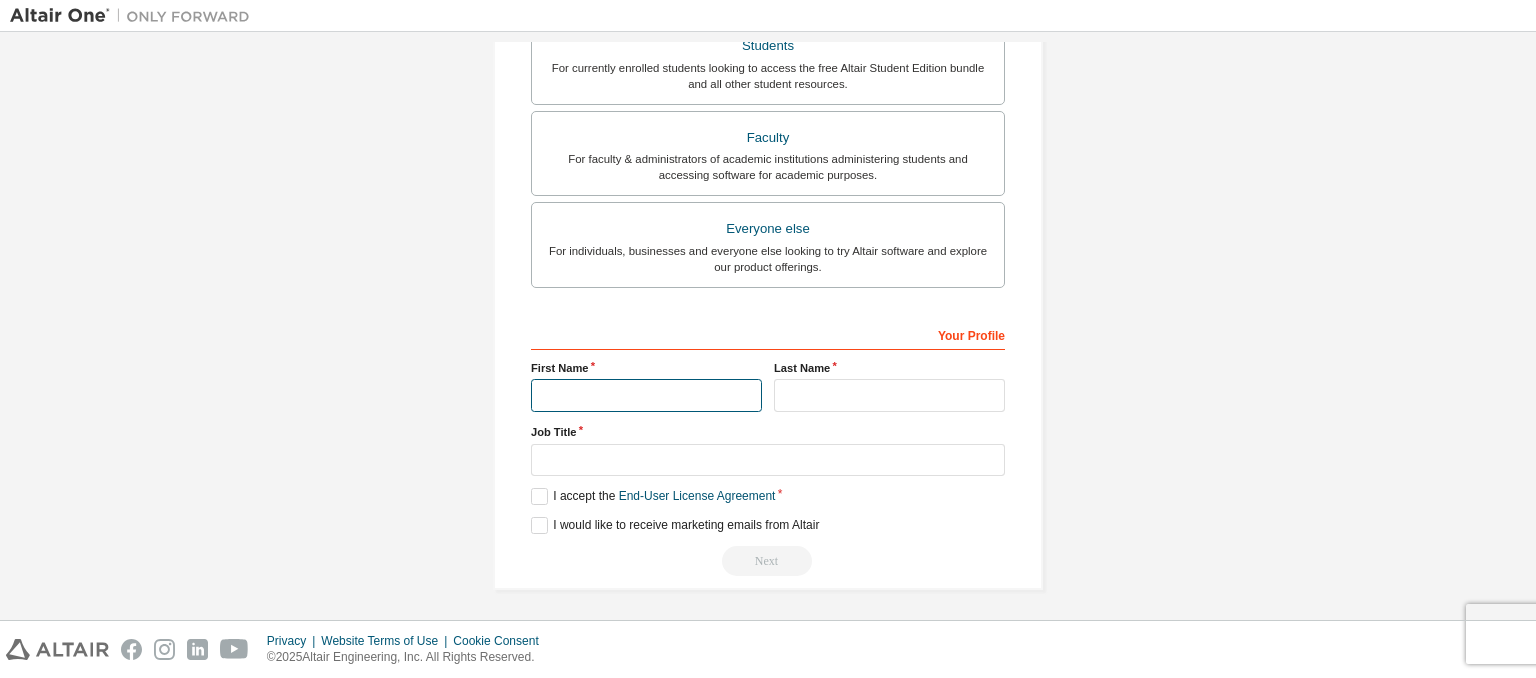 click at bounding box center (646, 395) 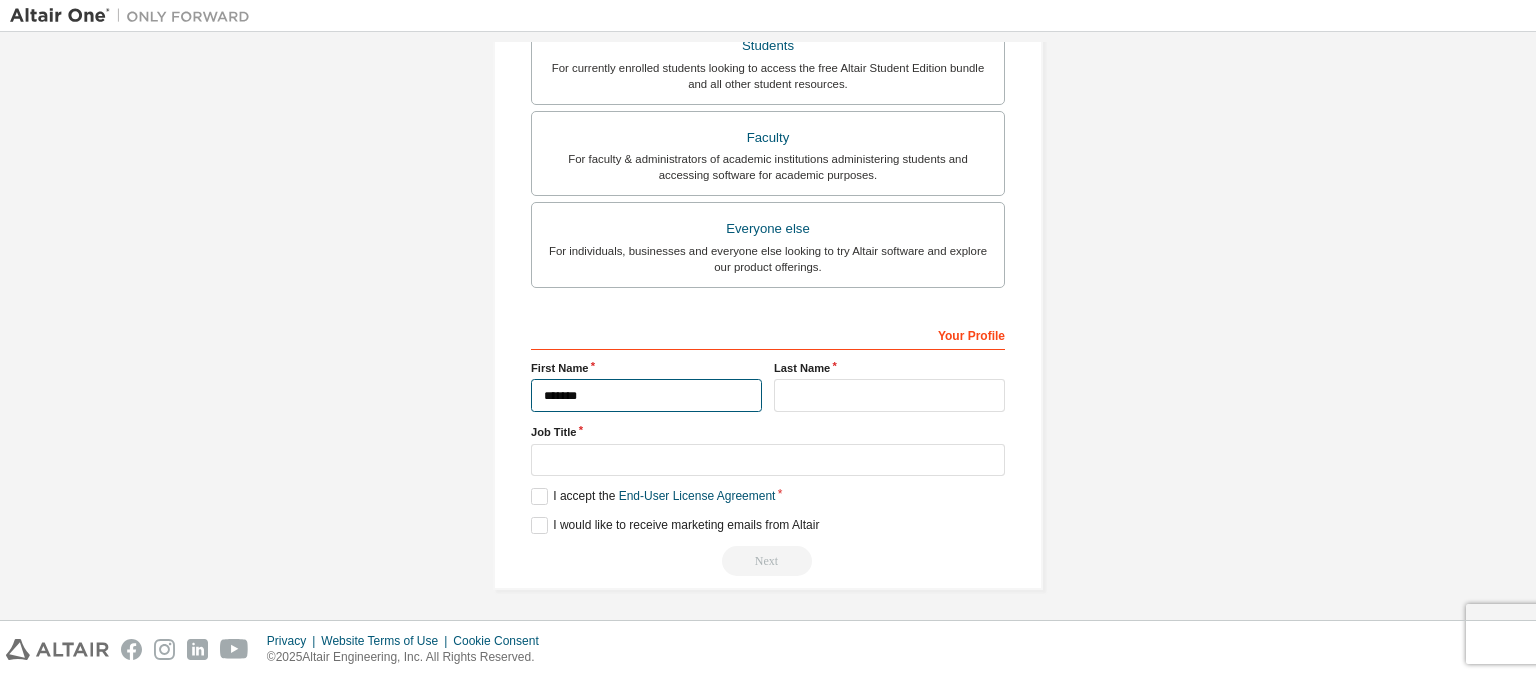 type on "******" 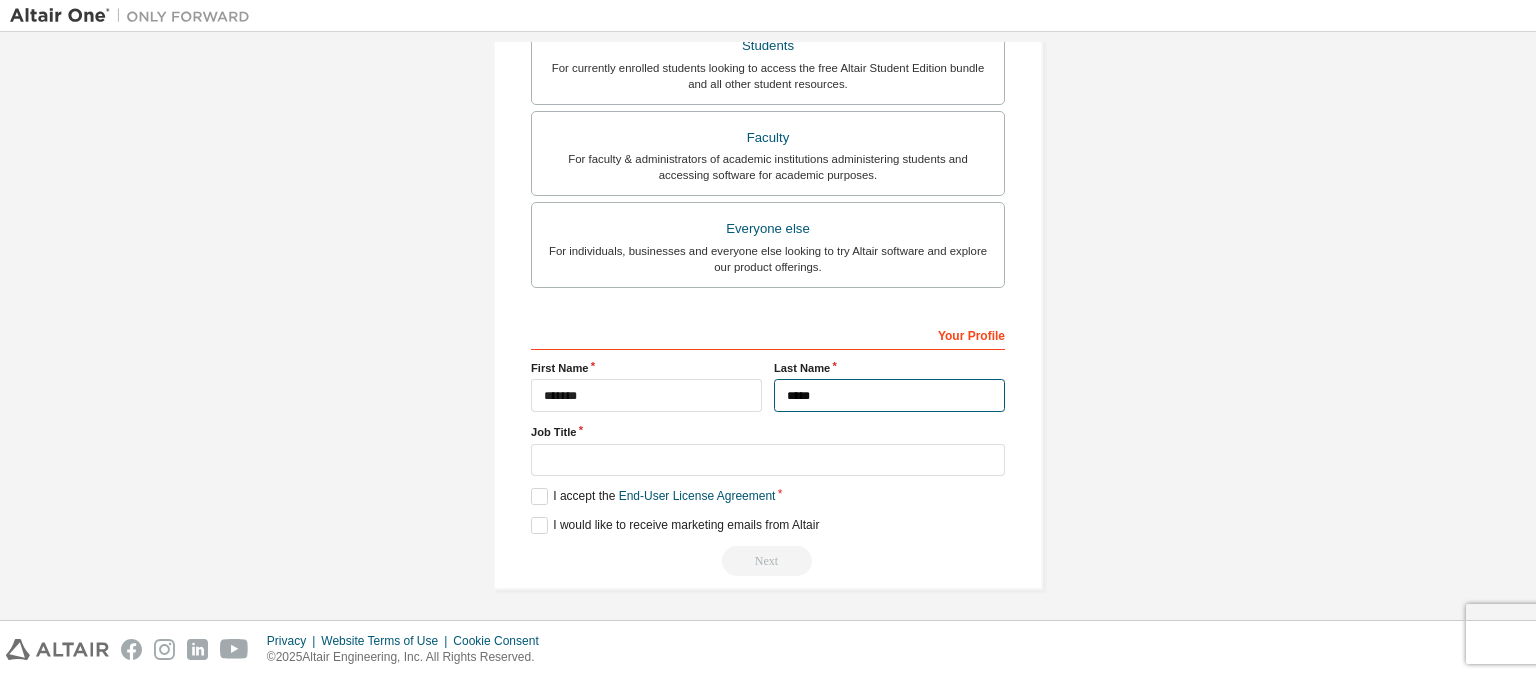 type on "*****" 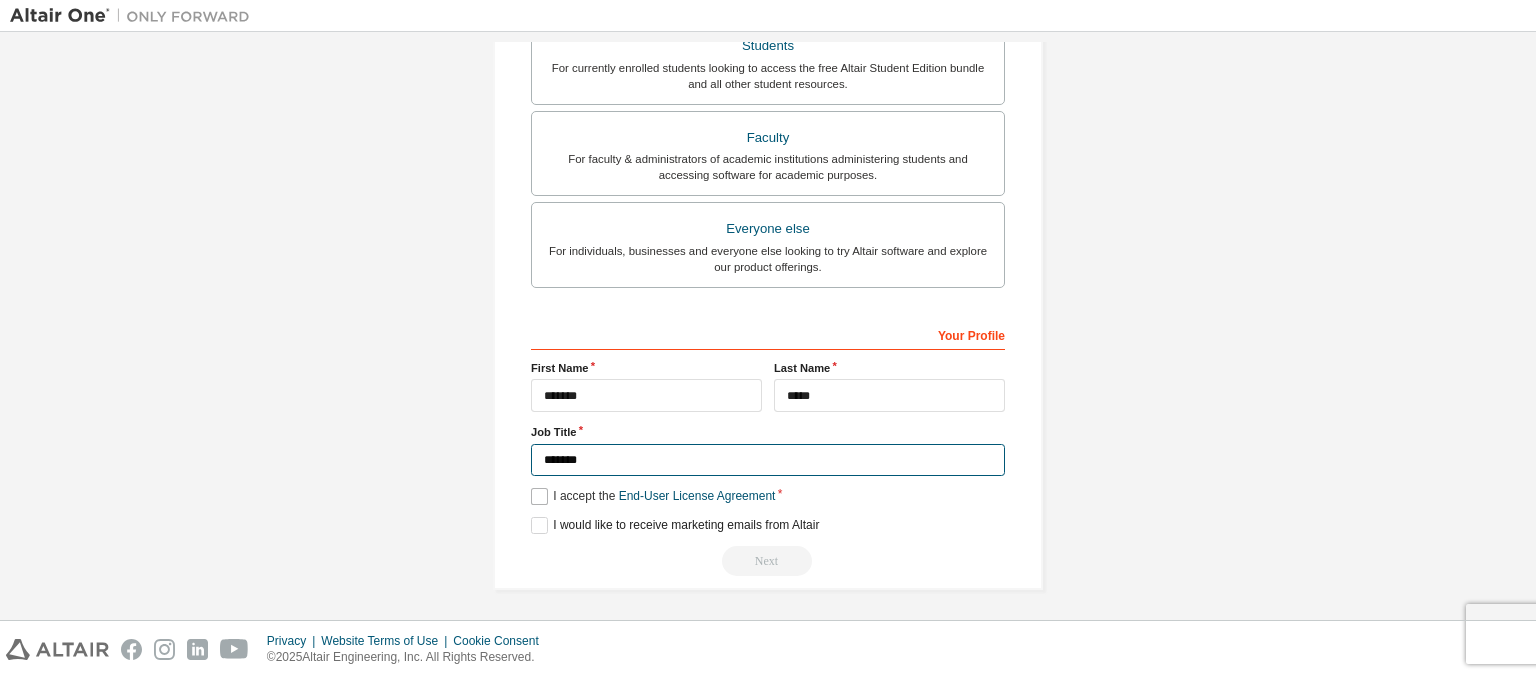 type on "*******" 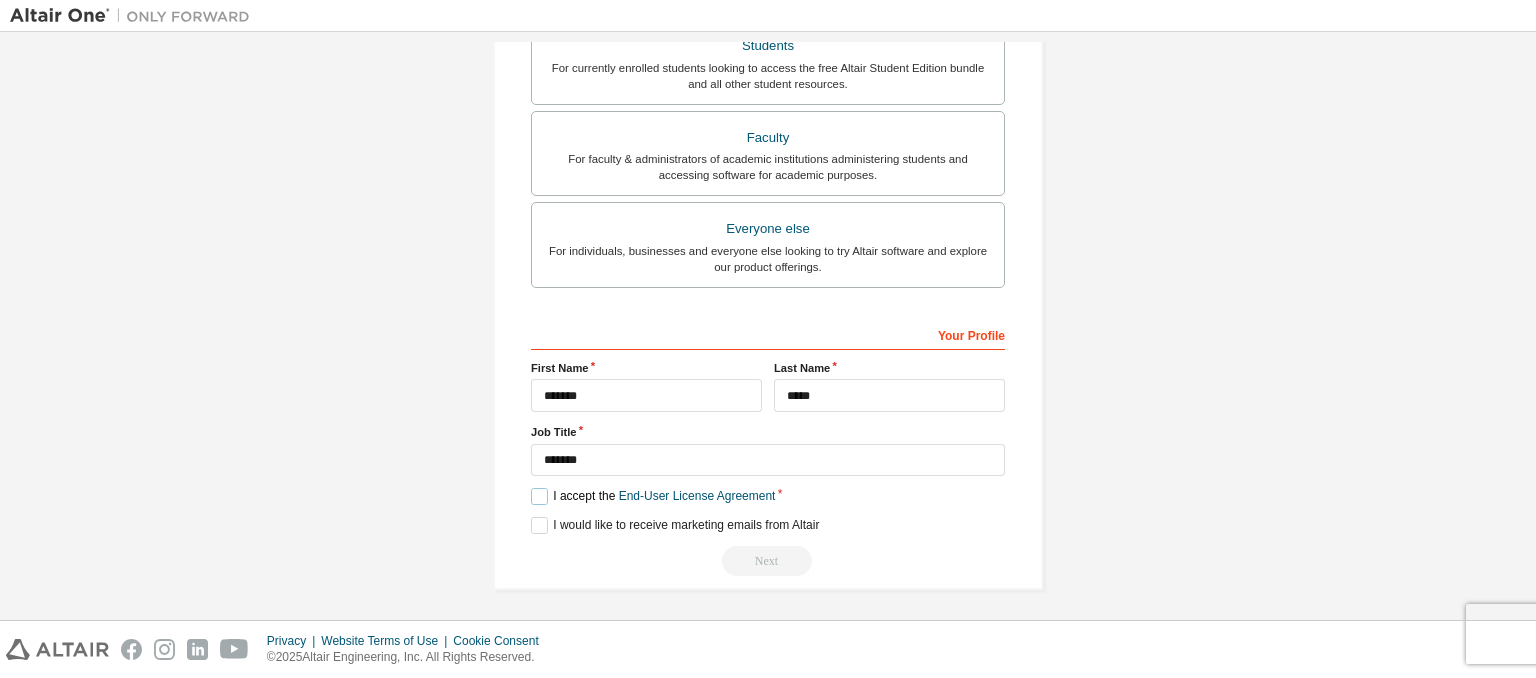 click on "I accept the    End-User License Agreement" at bounding box center (653, 496) 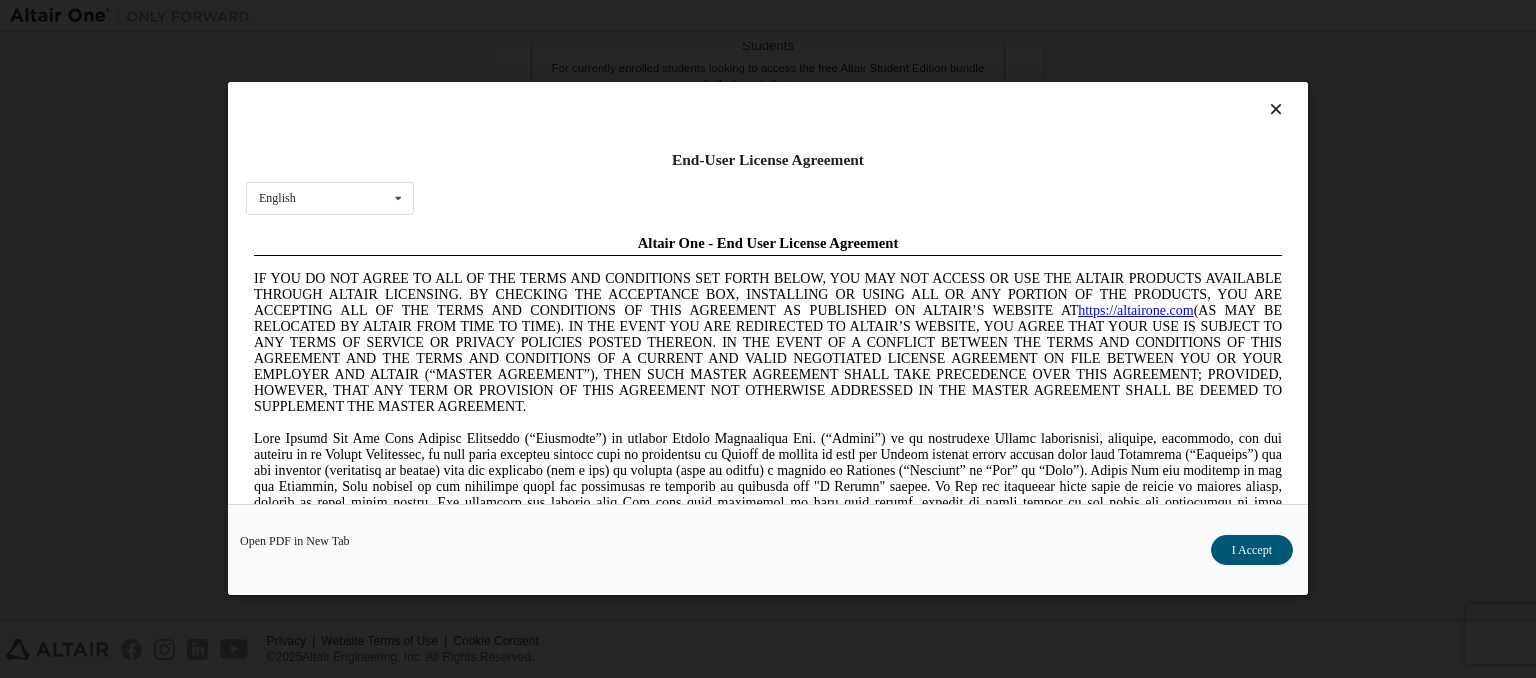 scroll, scrollTop: 0, scrollLeft: 0, axis: both 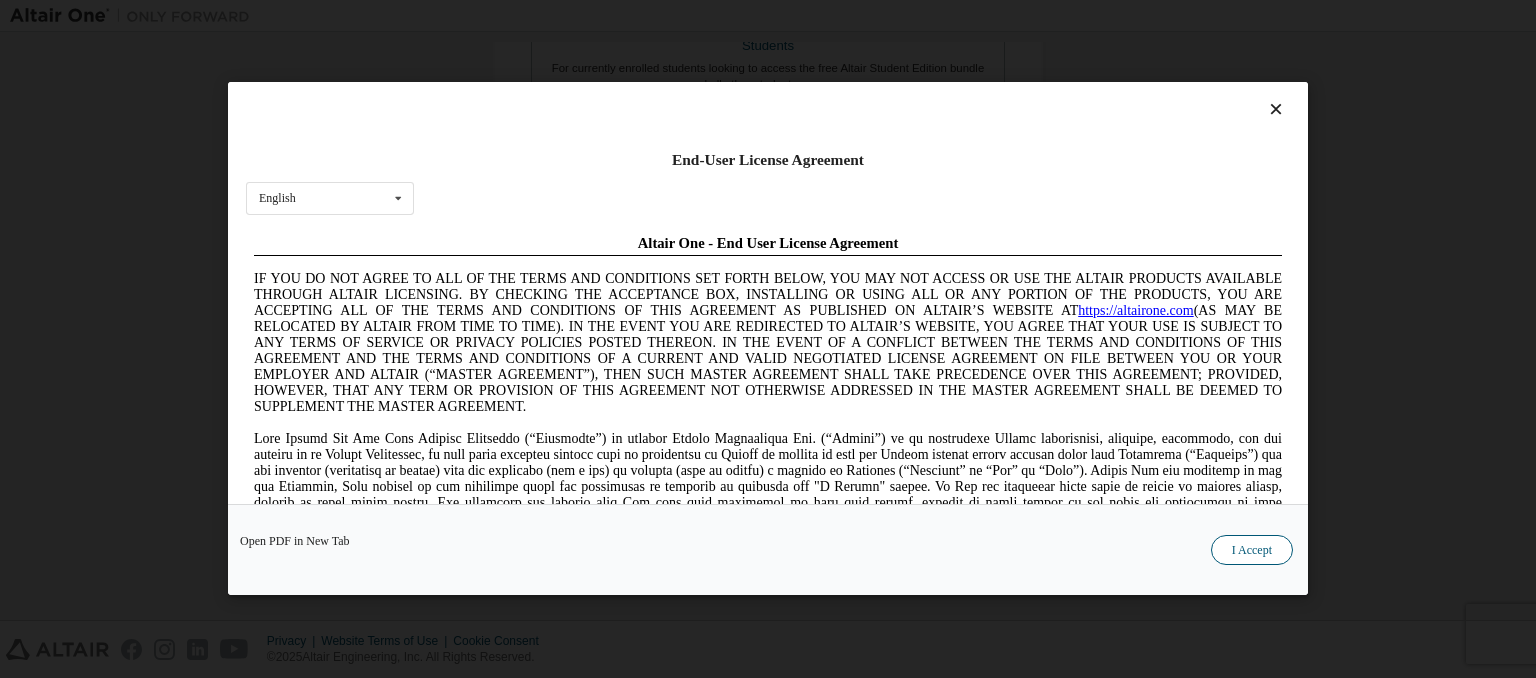 click on "I Accept" at bounding box center [1252, 551] 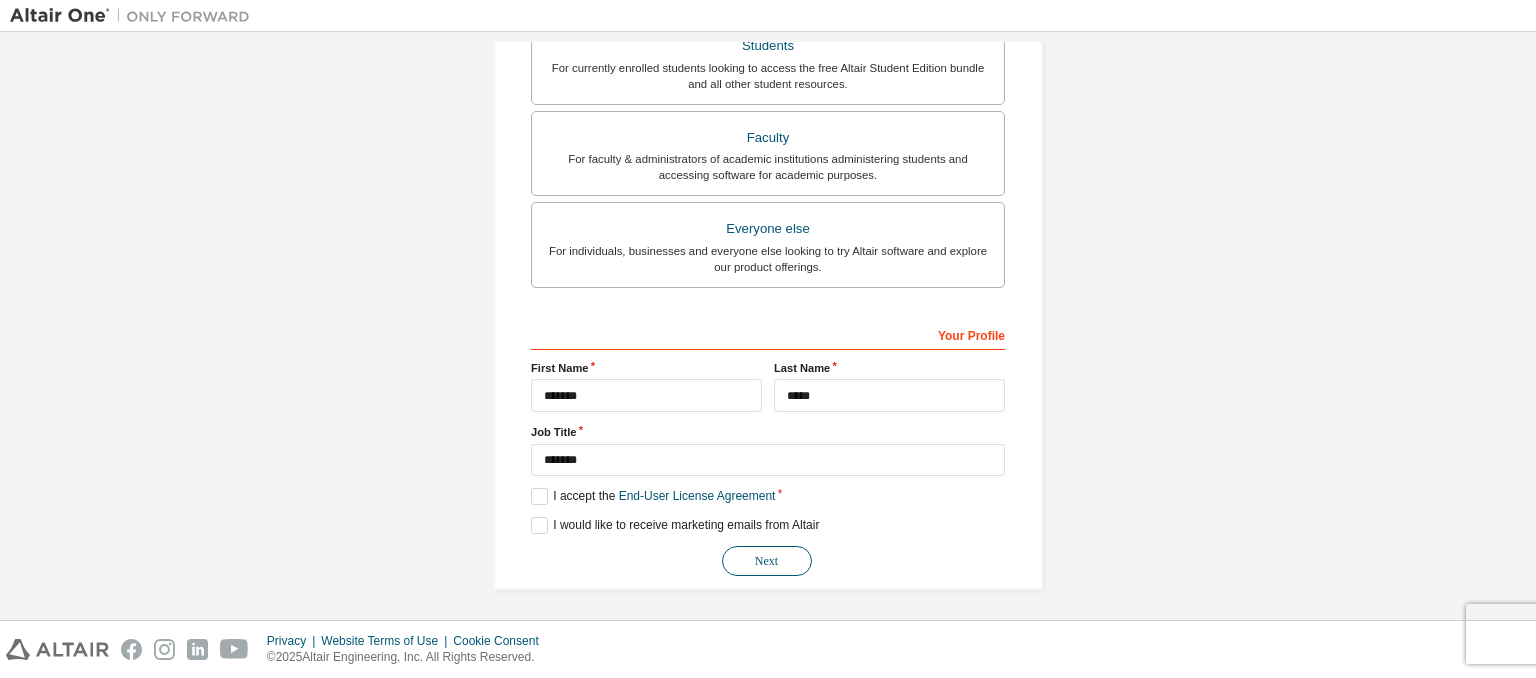 click on "Next" at bounding box center [767, 561] 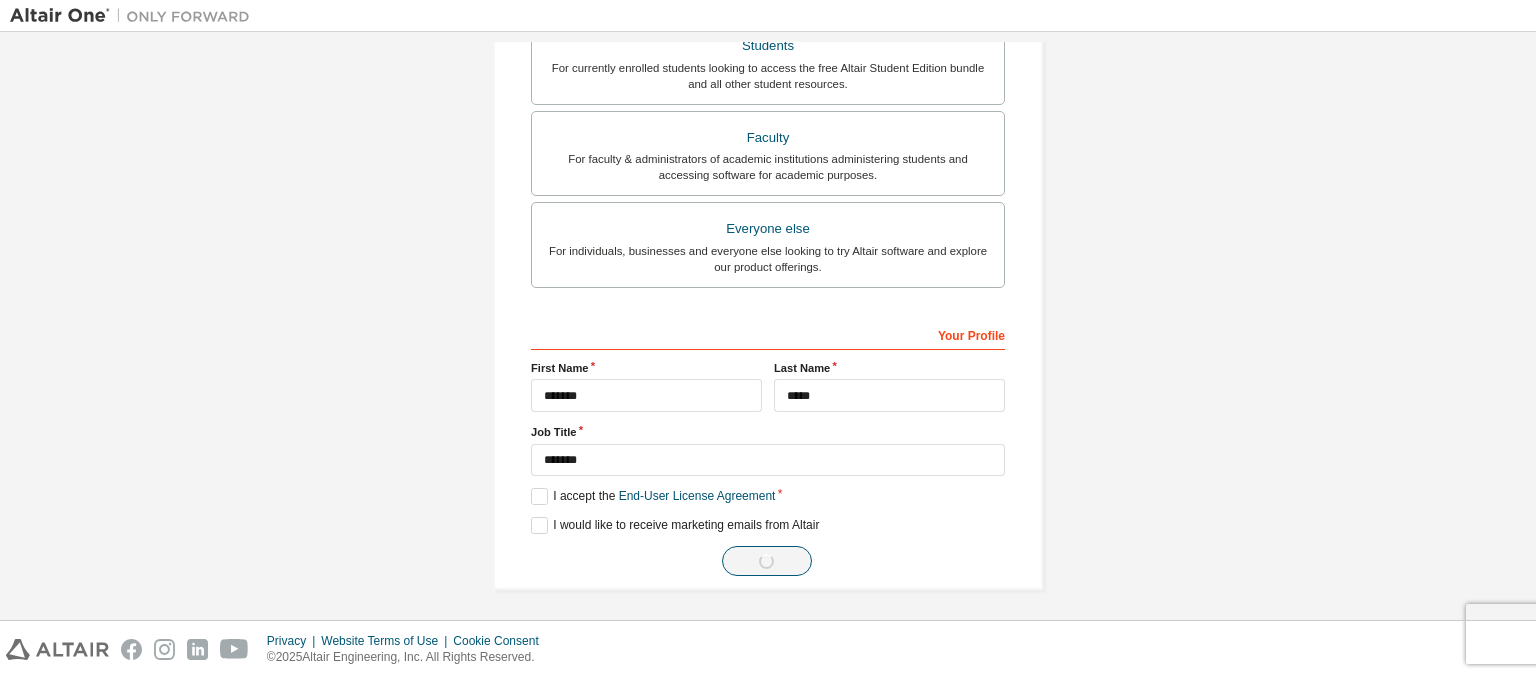 scroll, scrollTop: 0, scrollLeft: 0, axis: both 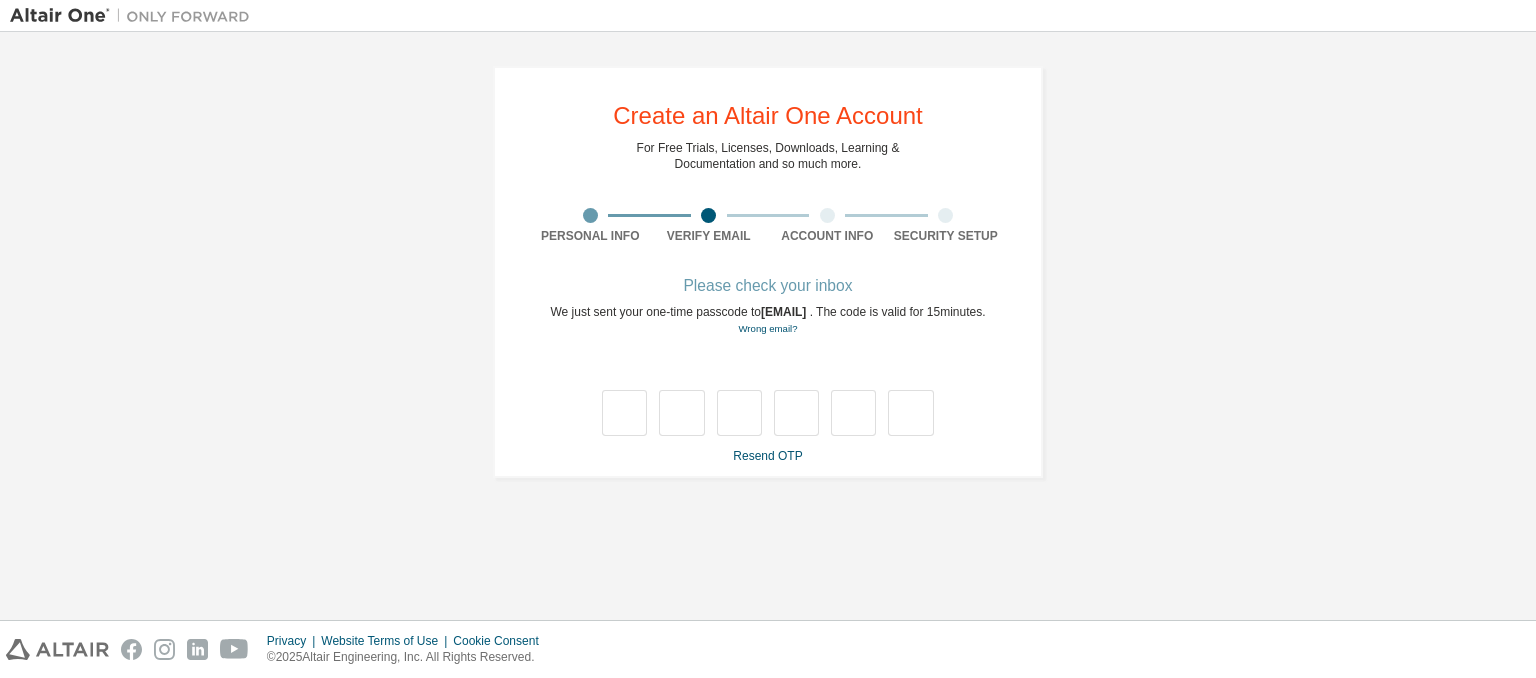 type on "*" 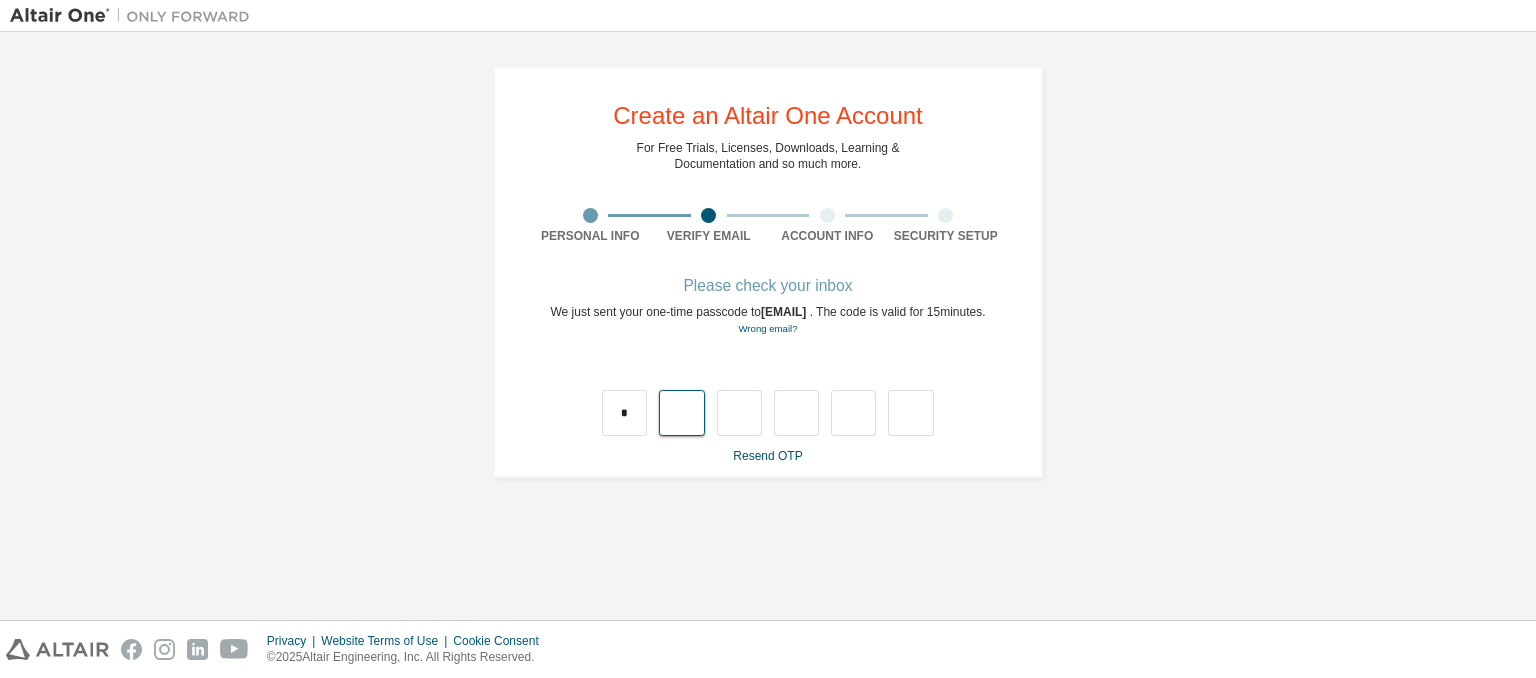 type on "*" 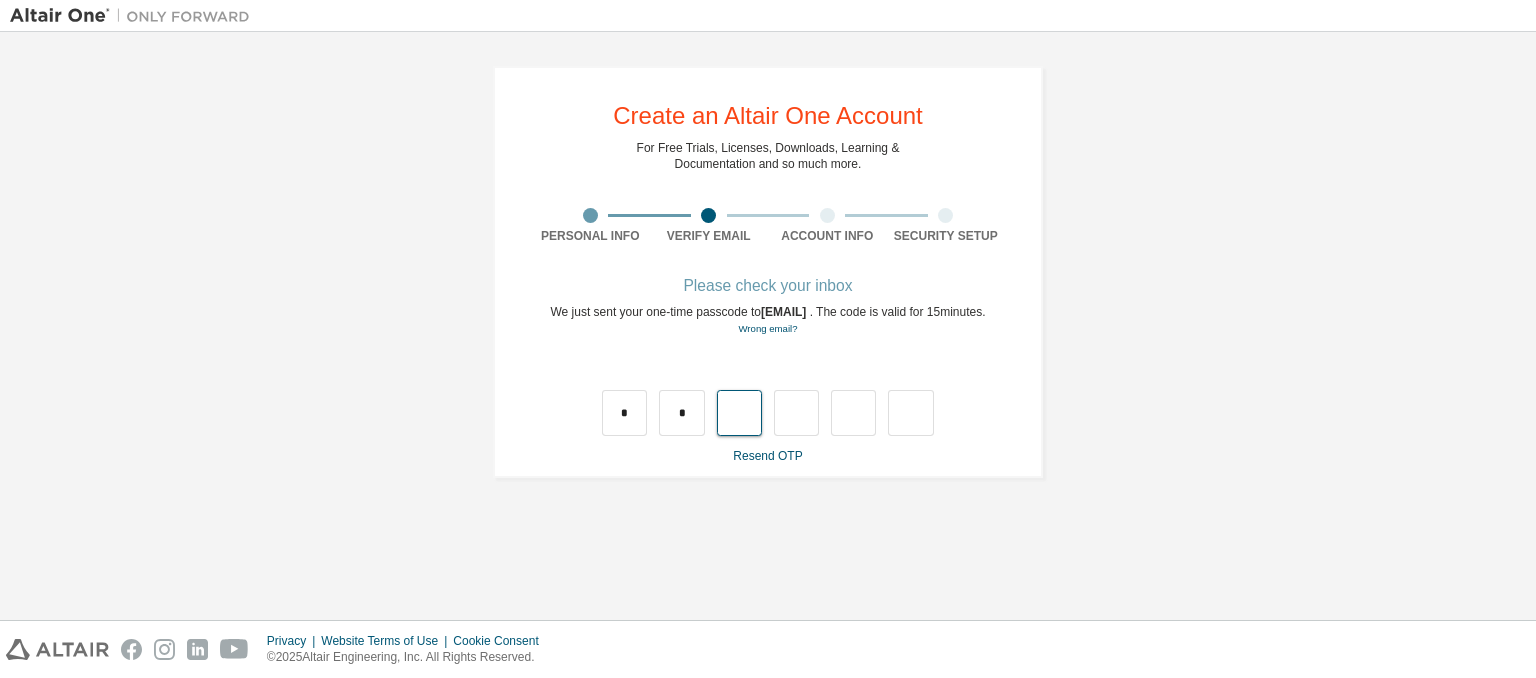 type on "*" 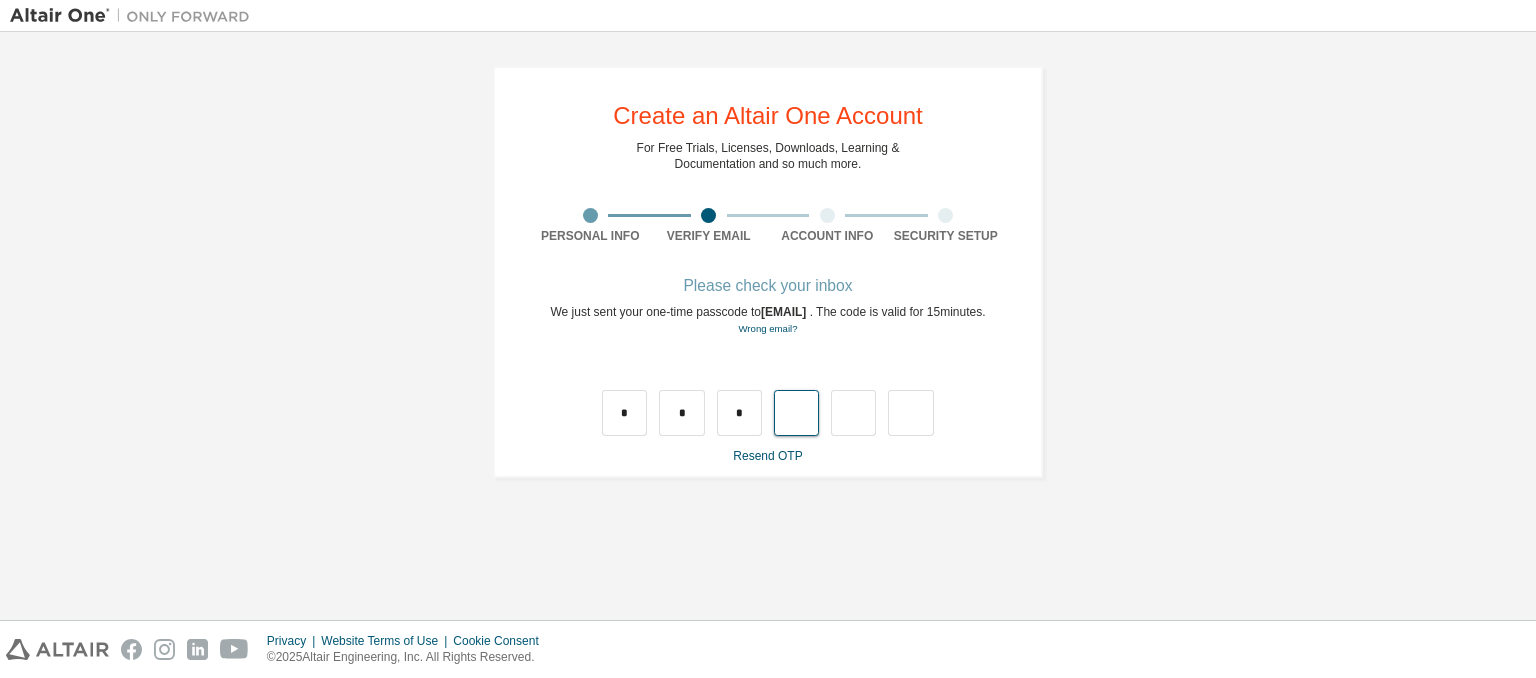 type on "*" 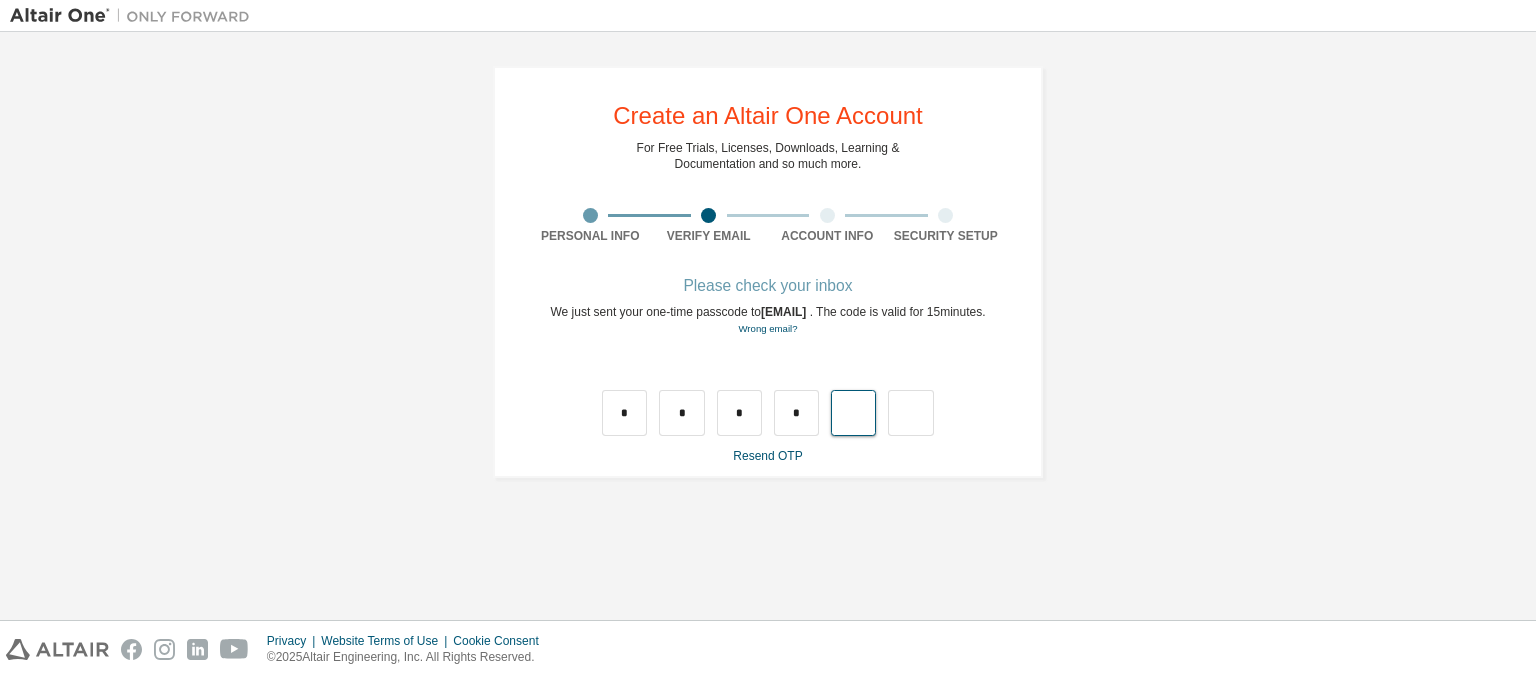 type on "*" 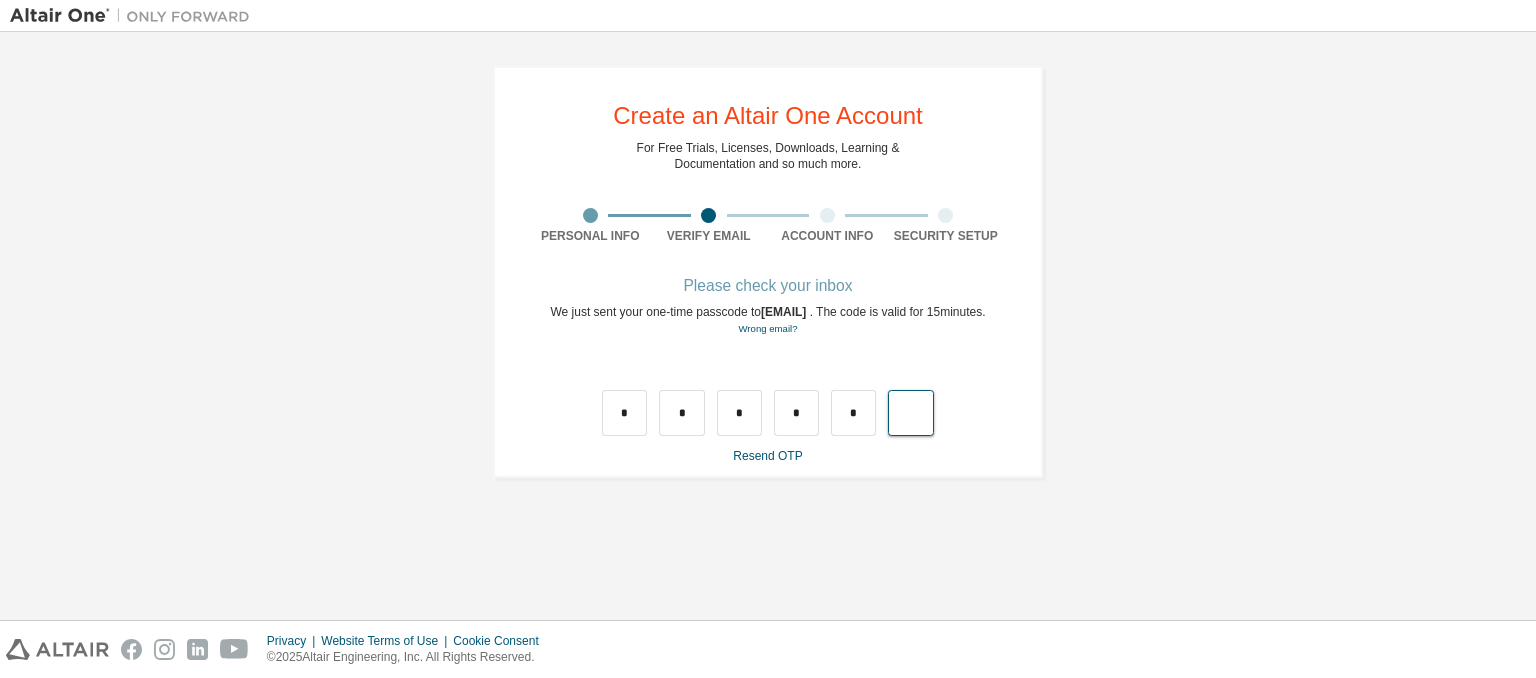 type on "*" 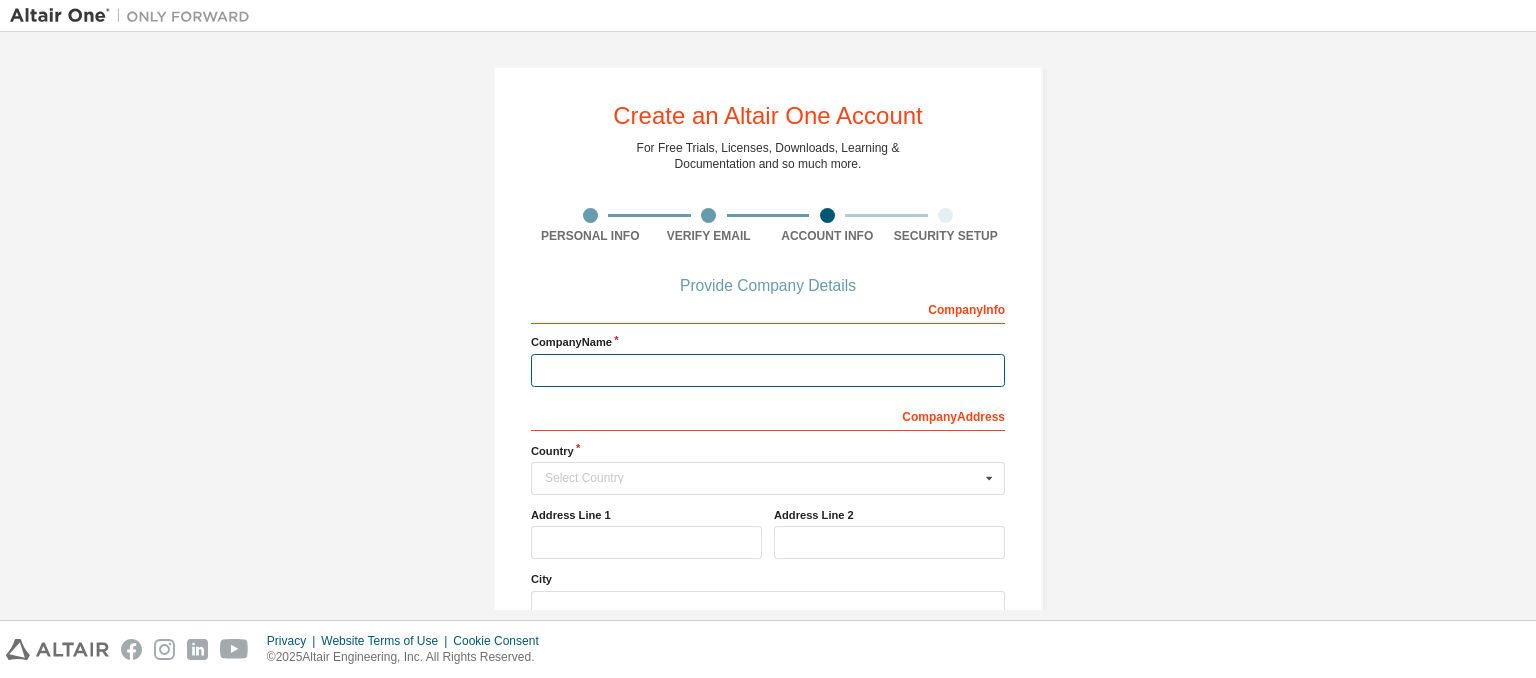 click at bounding box center [768, 370] 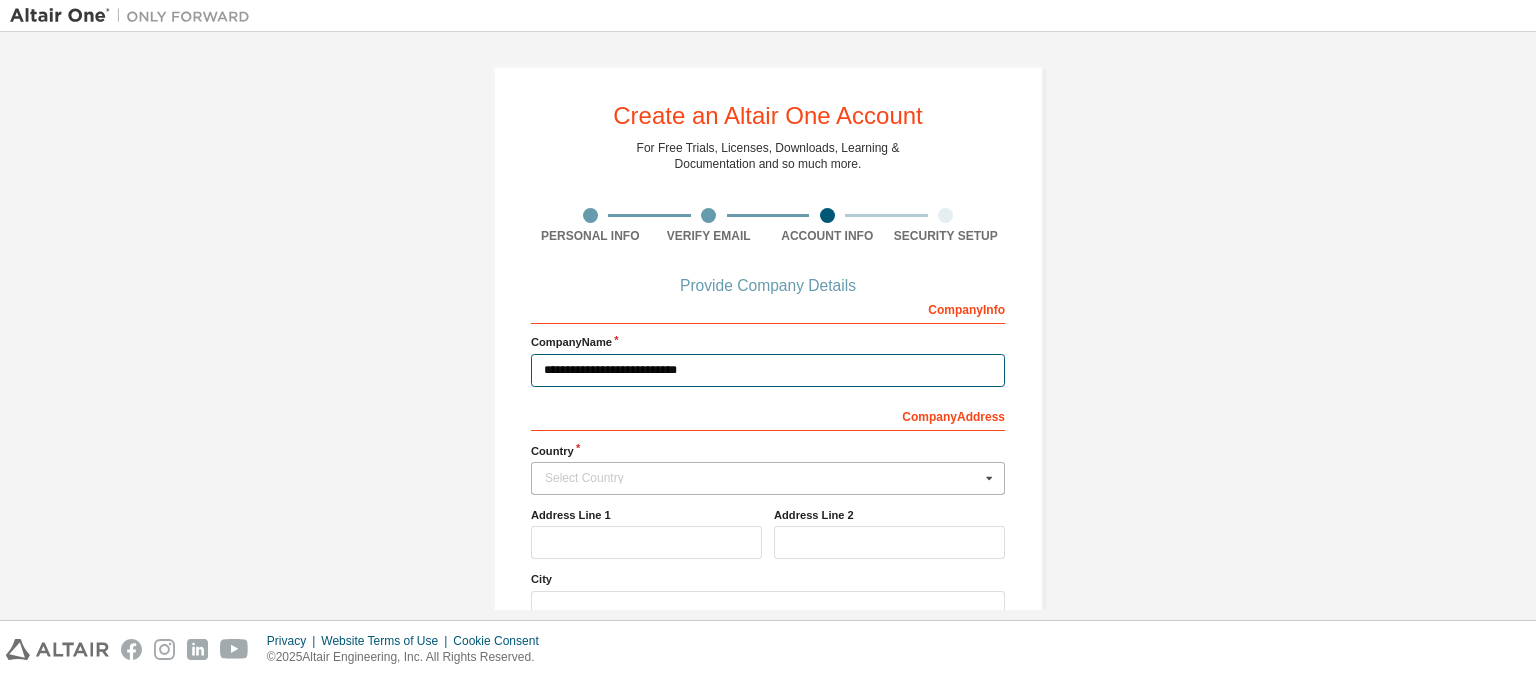 type on "**********" 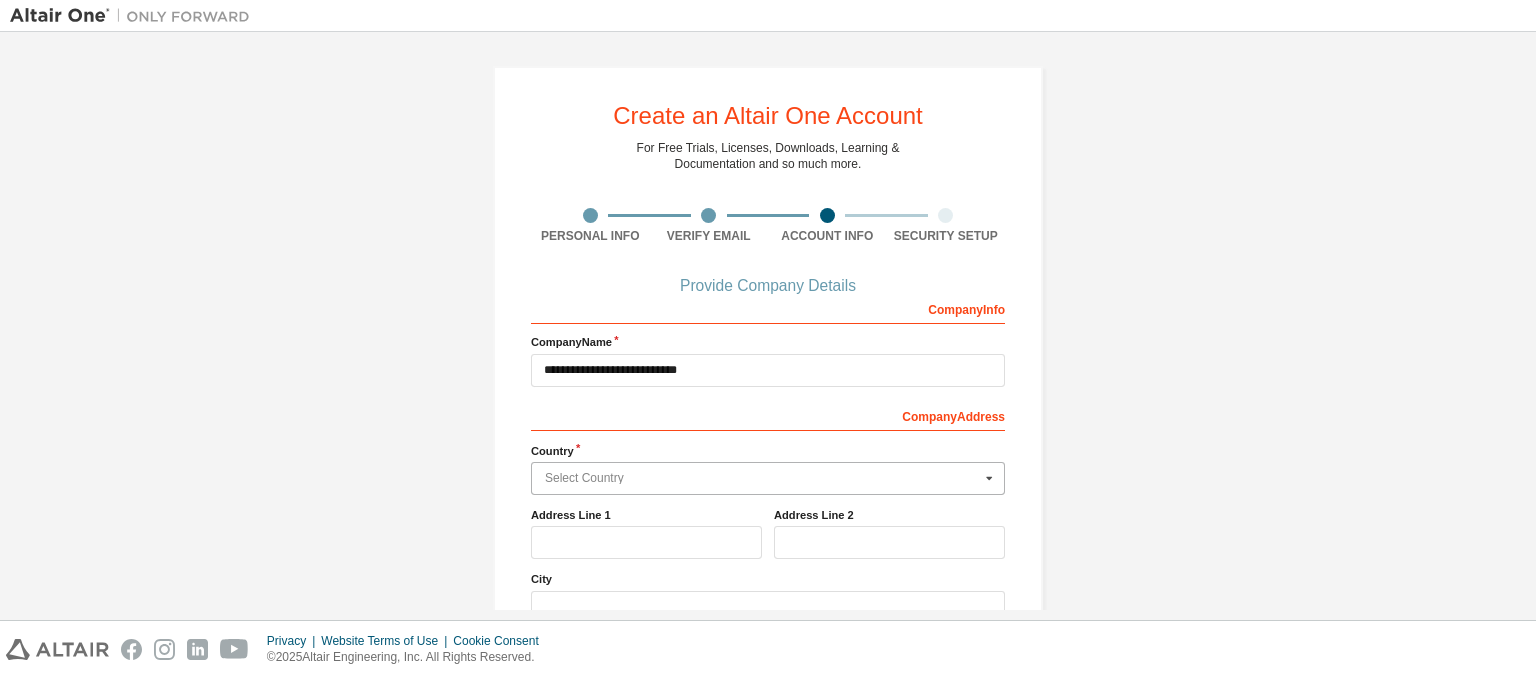 click at bounding box center [769, 478] 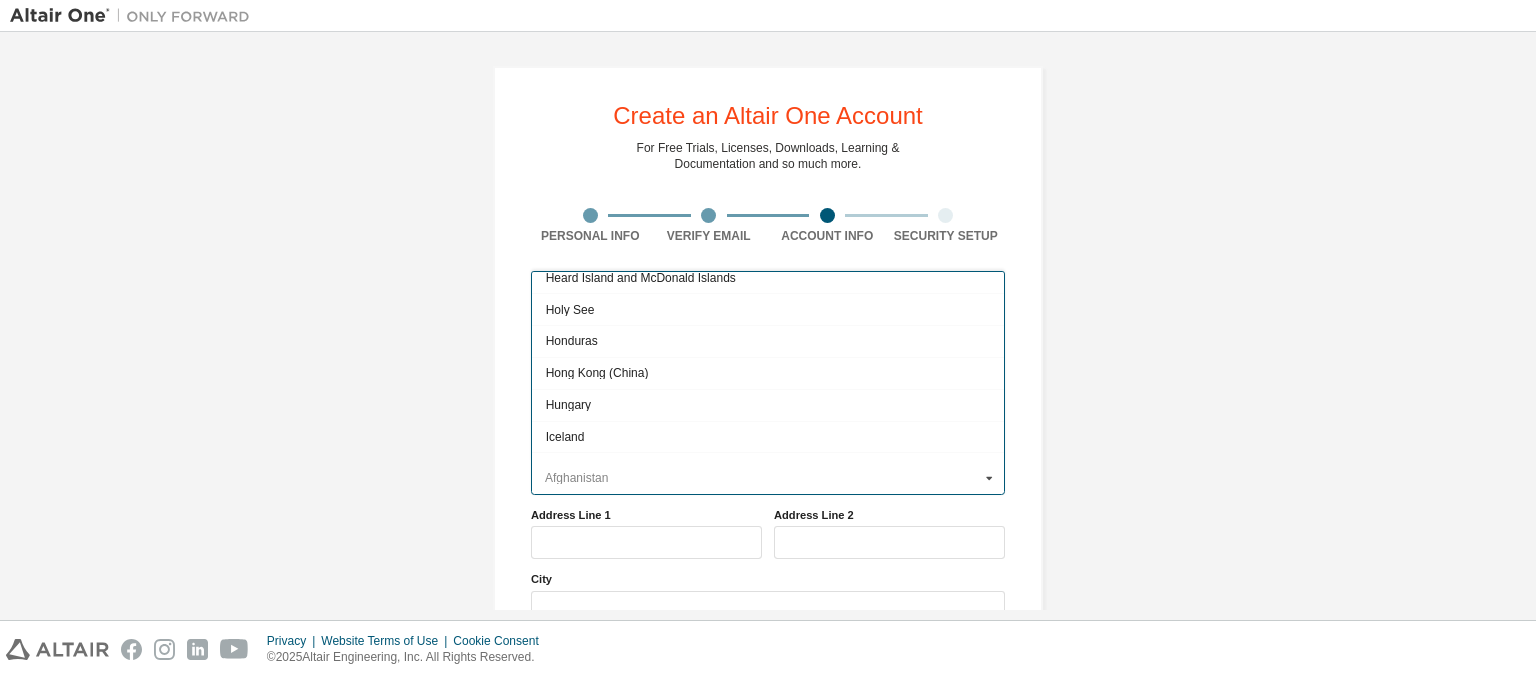 scroll, scrollTop: 3000, scrollLeft: 0, axis: vertical 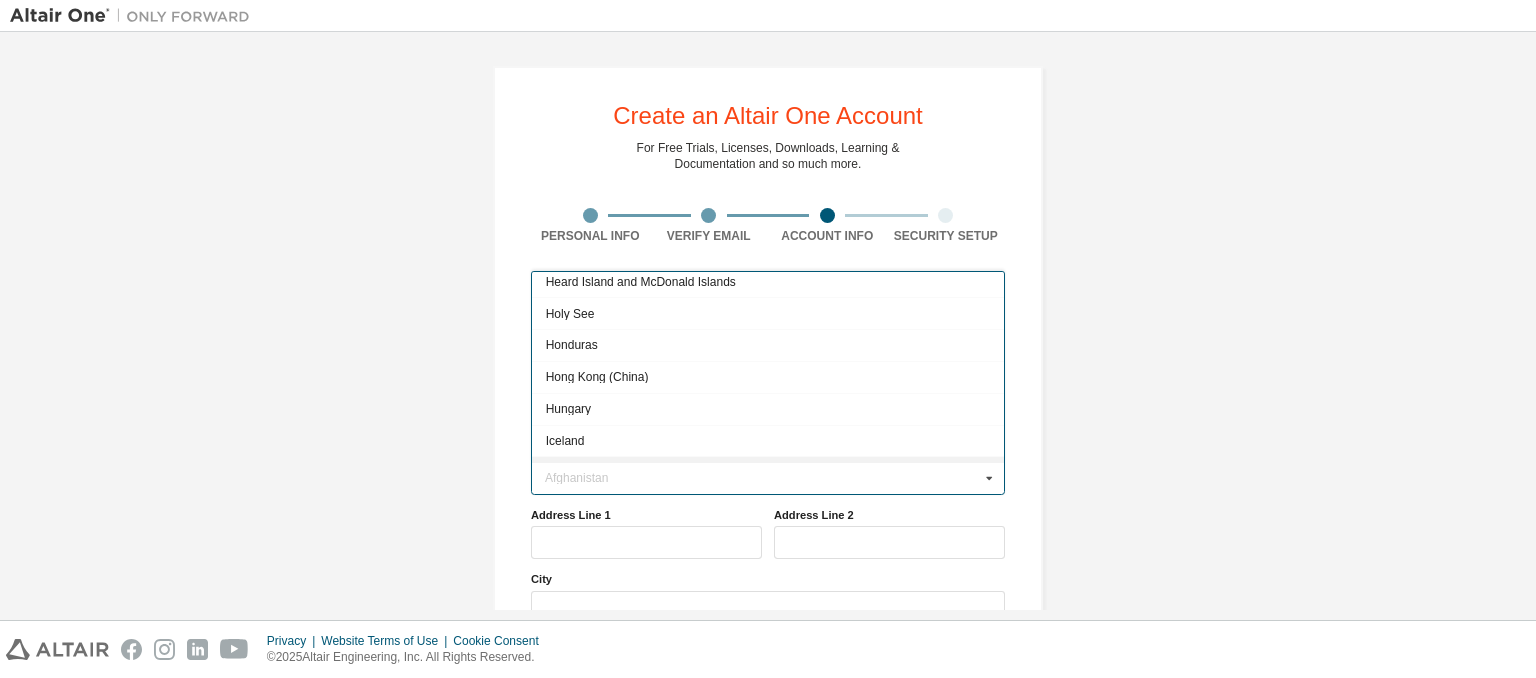 click on "India" at bounding box center (768, 472) 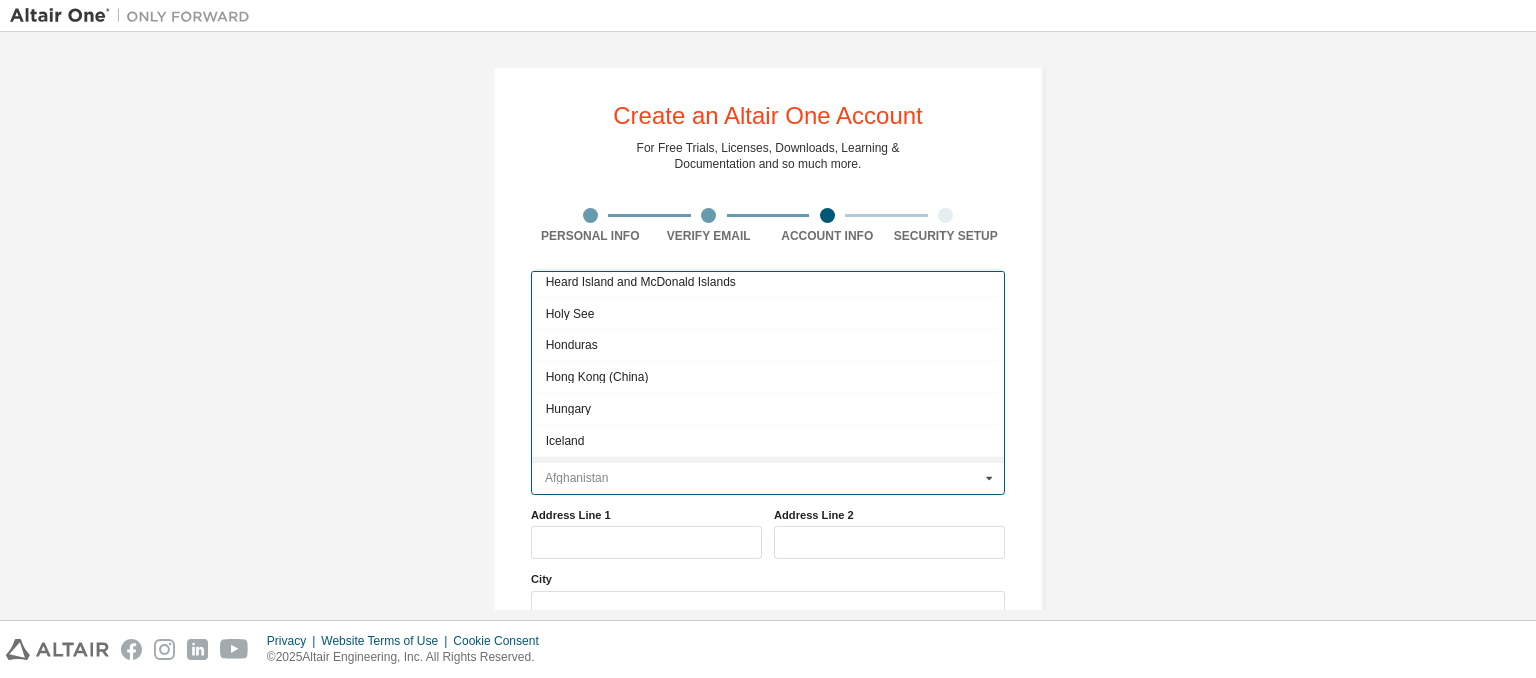type on "***" 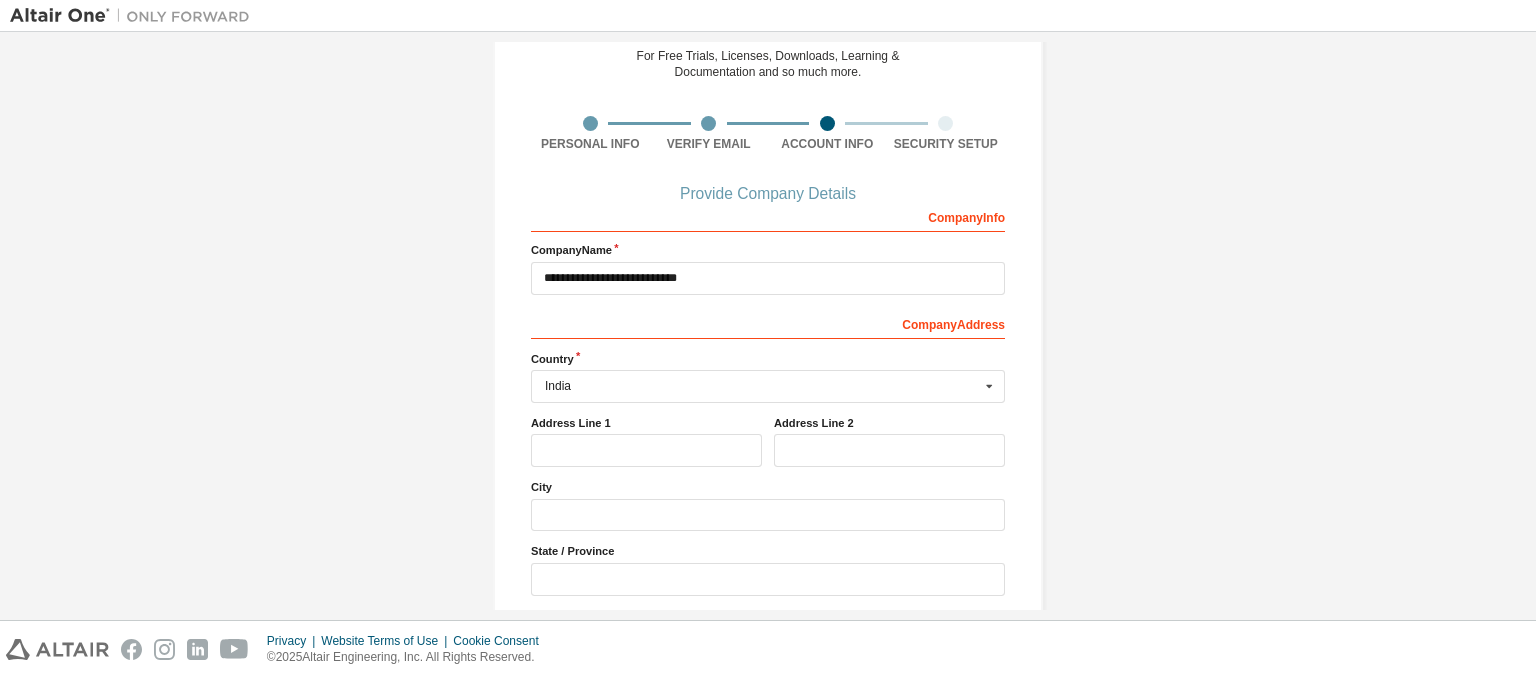 scroll, scrollTop: 100, scrollLeft: 0, axis: vertical 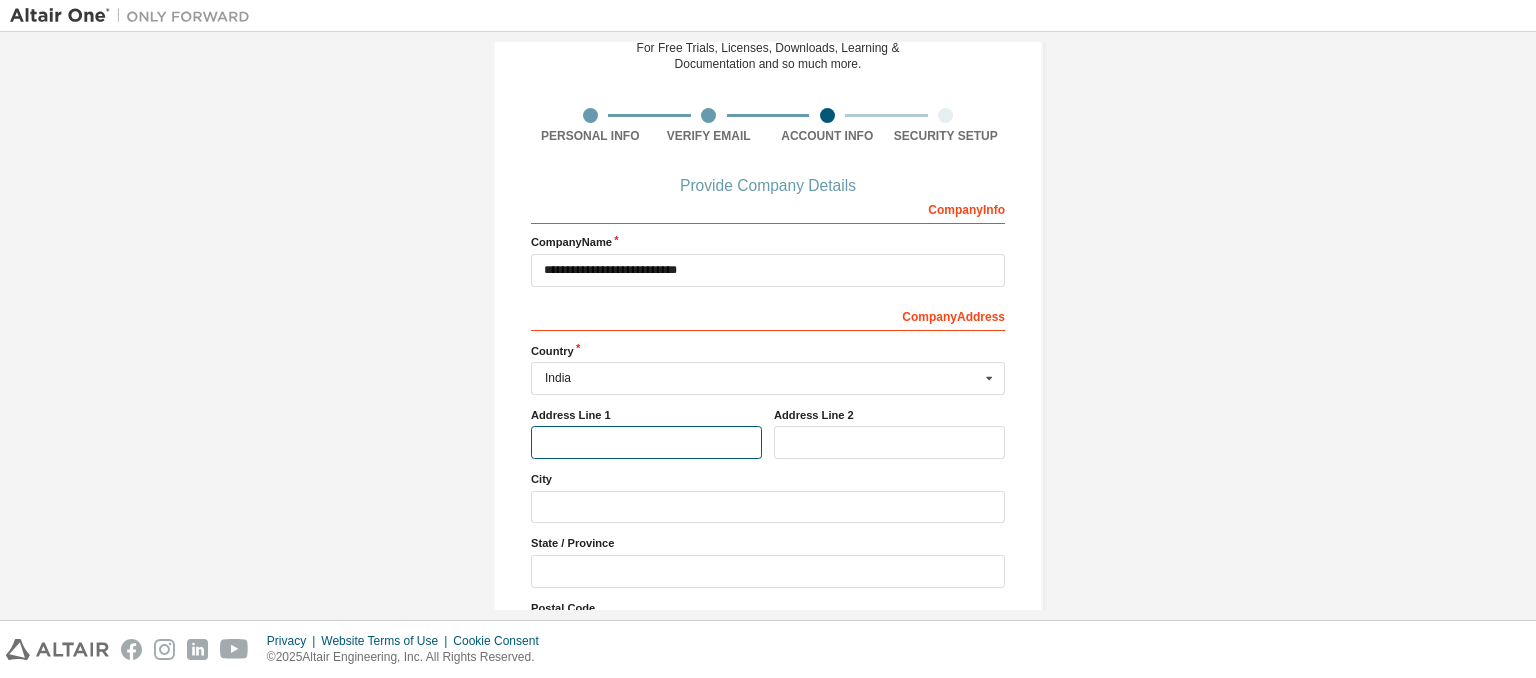click at bounding box center [646, 442] 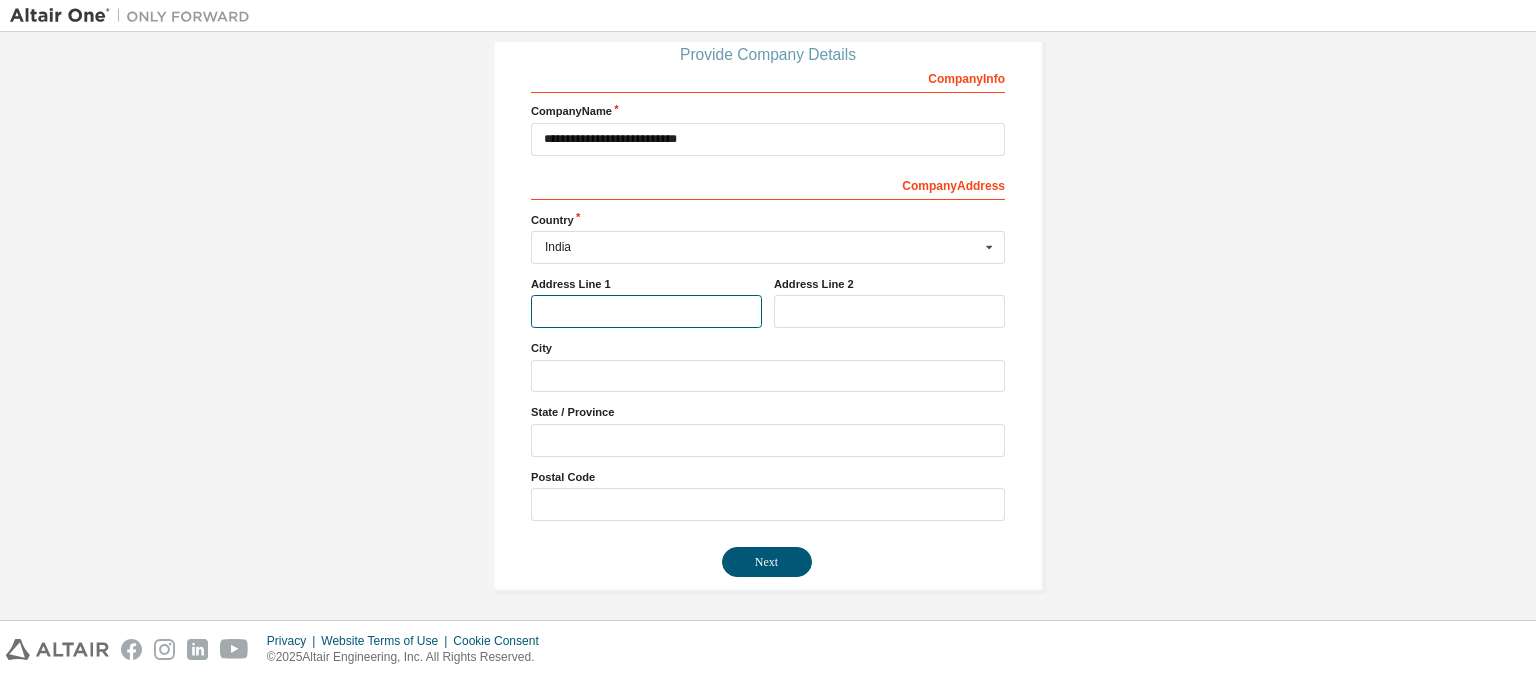 scroll, scrollTop: 232, scrollLeft: 0, axis: vertical 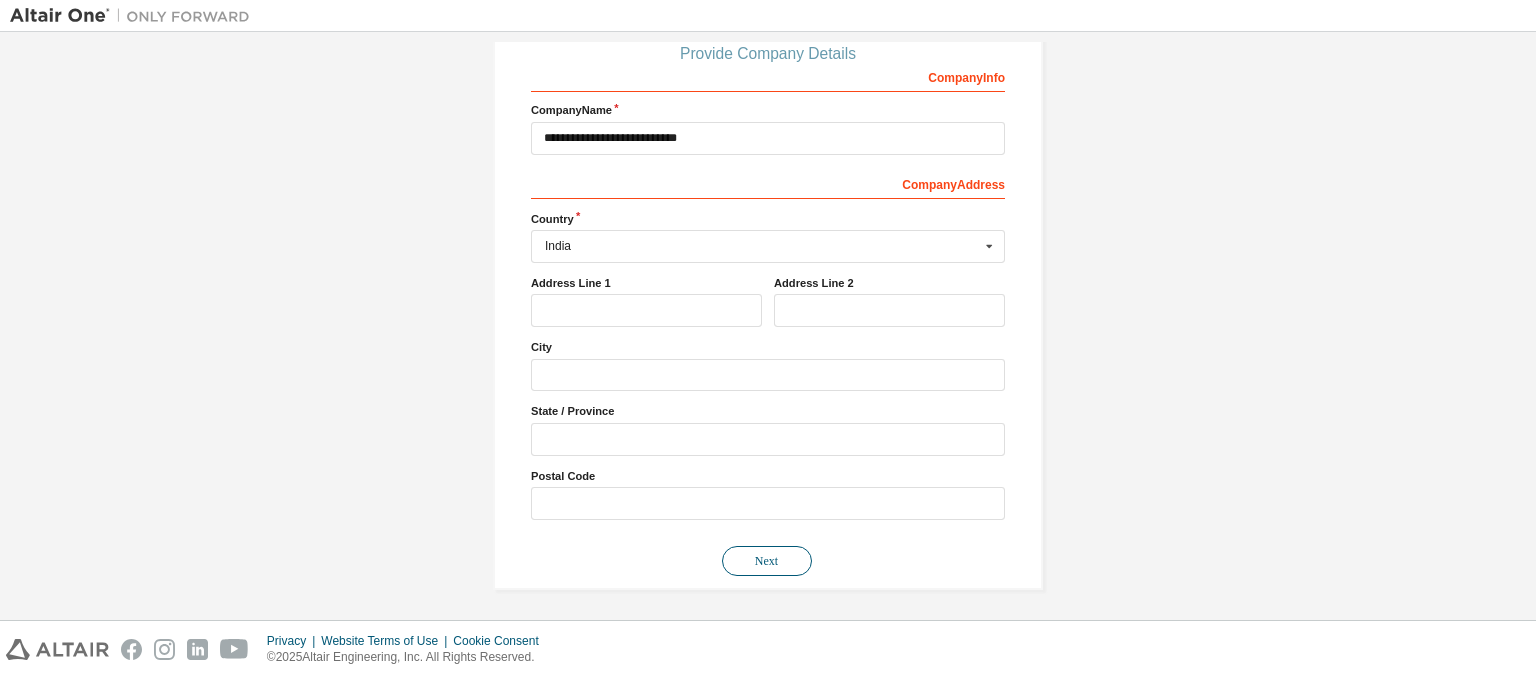 click on "Next" at bounding box center (767, 561) 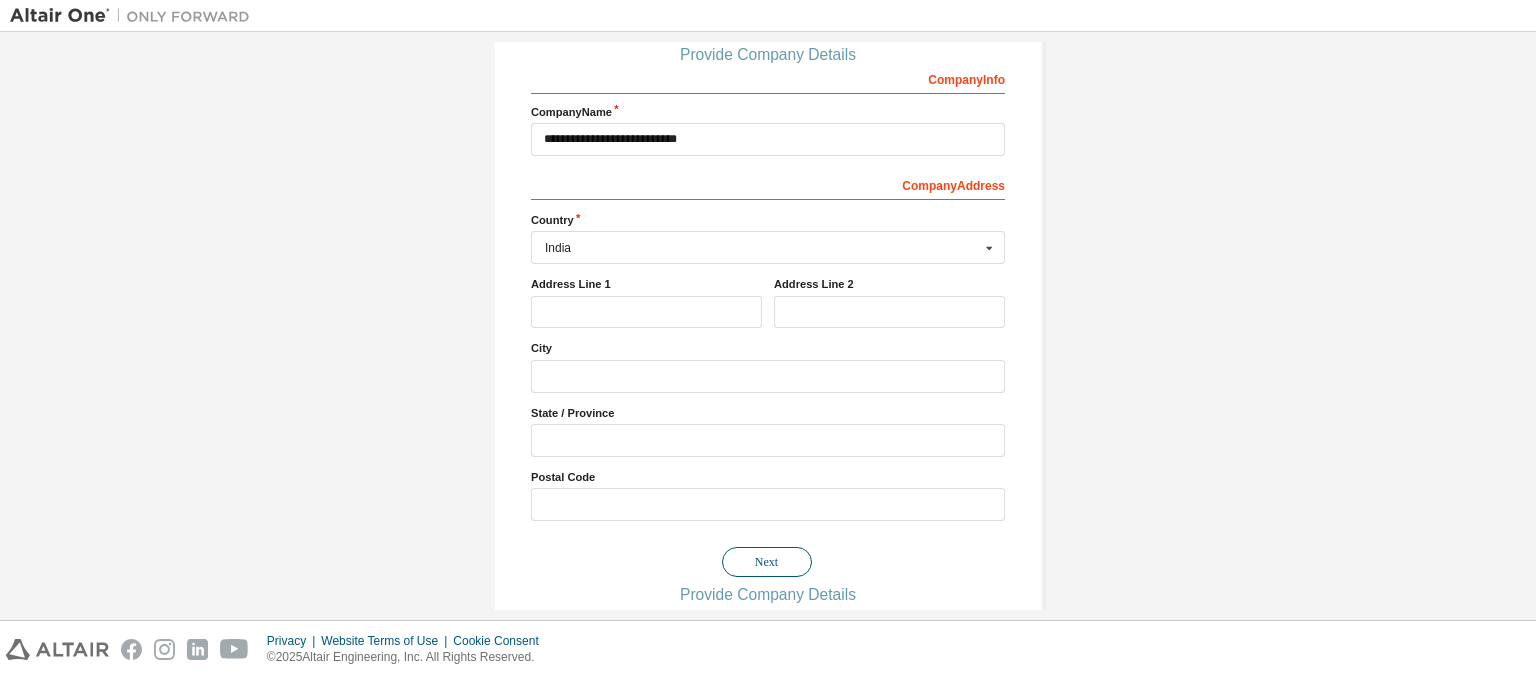 scroll, scrollTop: 0, scrollLeft: 0, axis: both 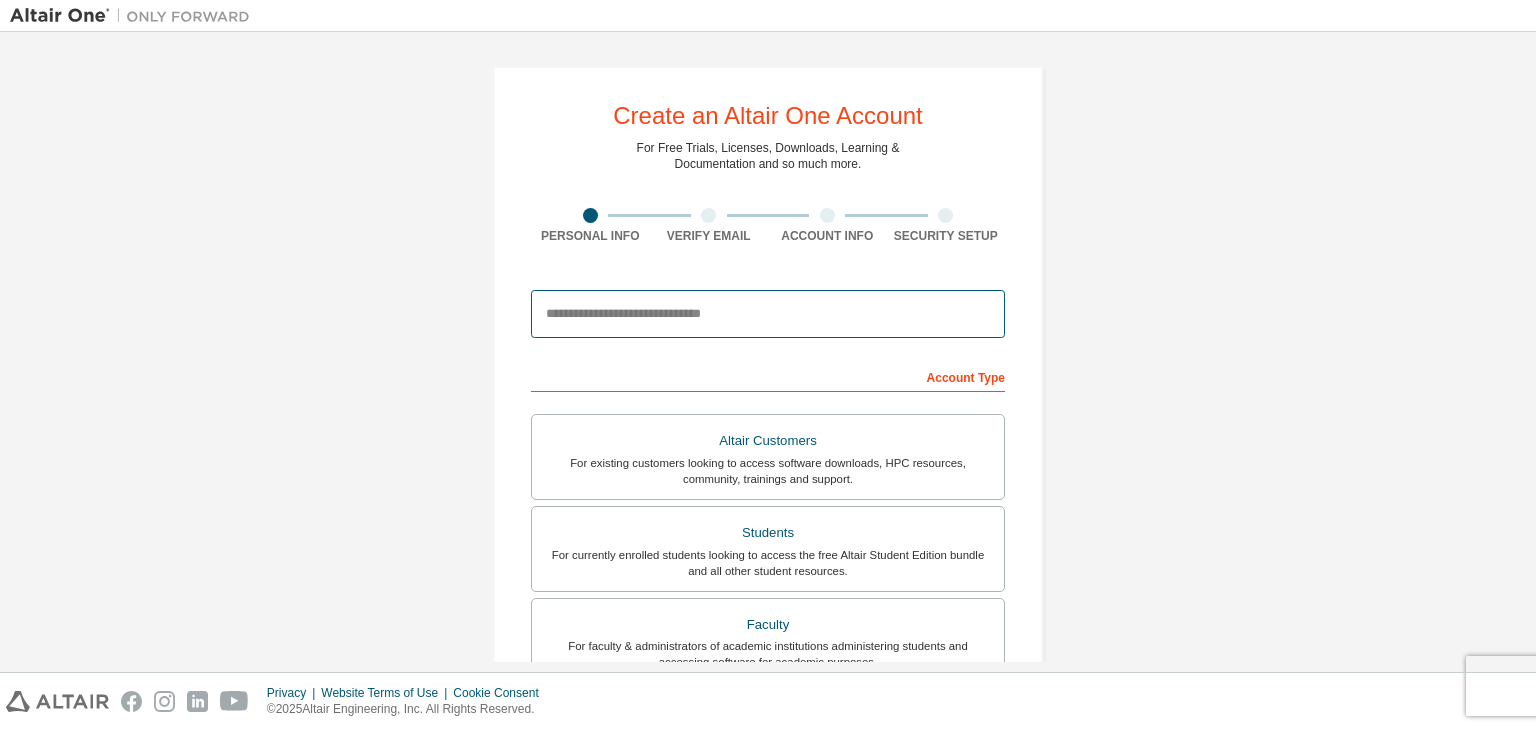 click at bounding box center [768, 314] 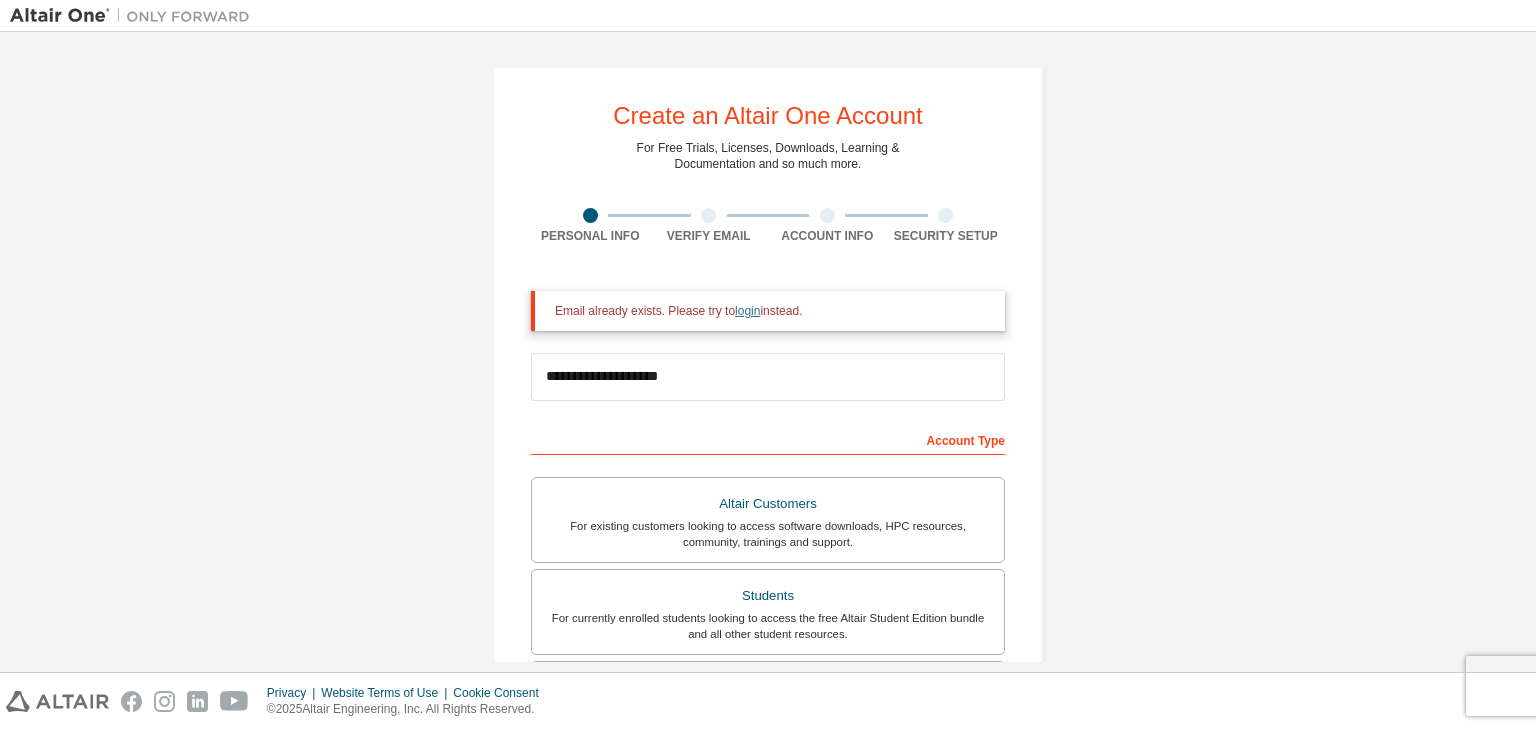 click on "login" at bounding box center [747, 311] 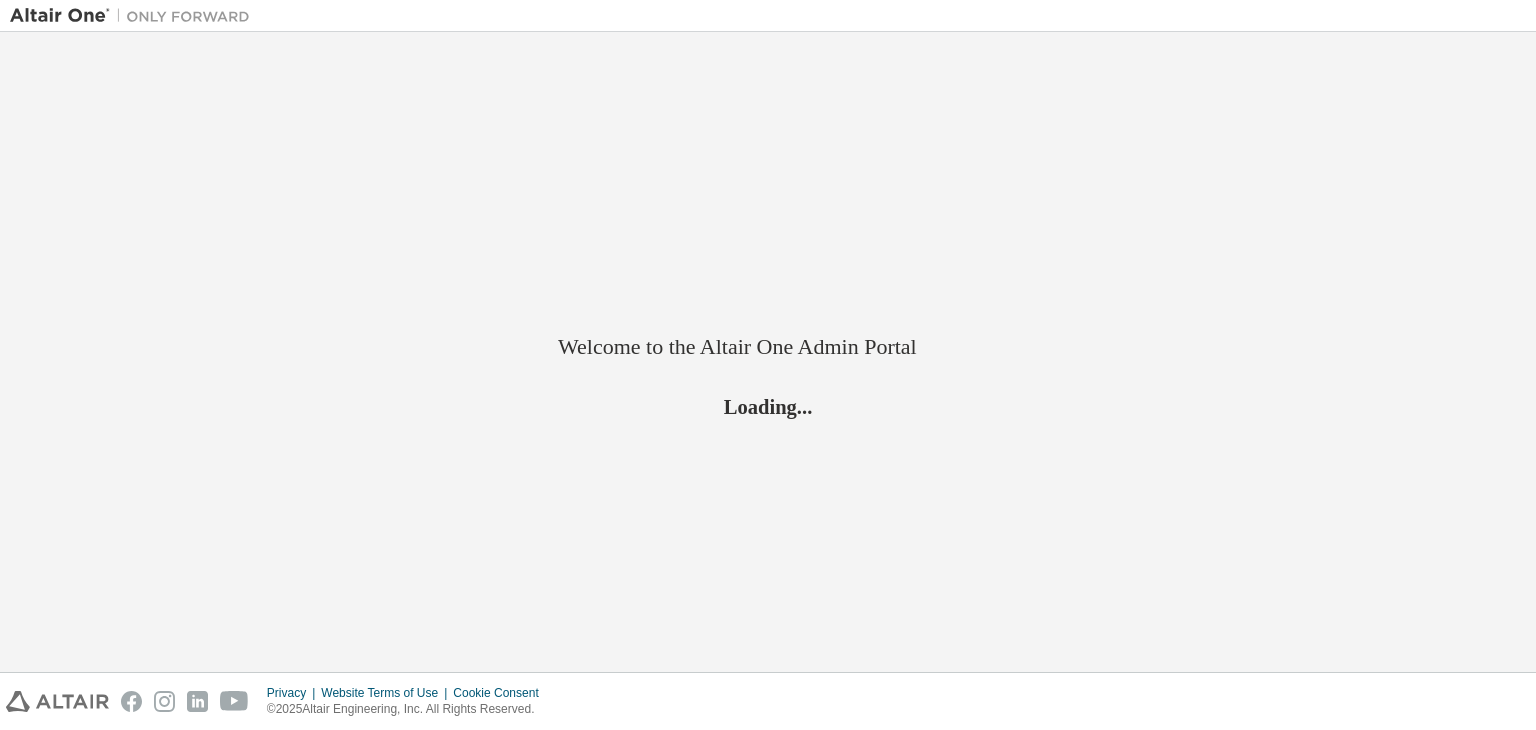 scroll, scrollTop: 0, scrollLeft: 0, axis: both 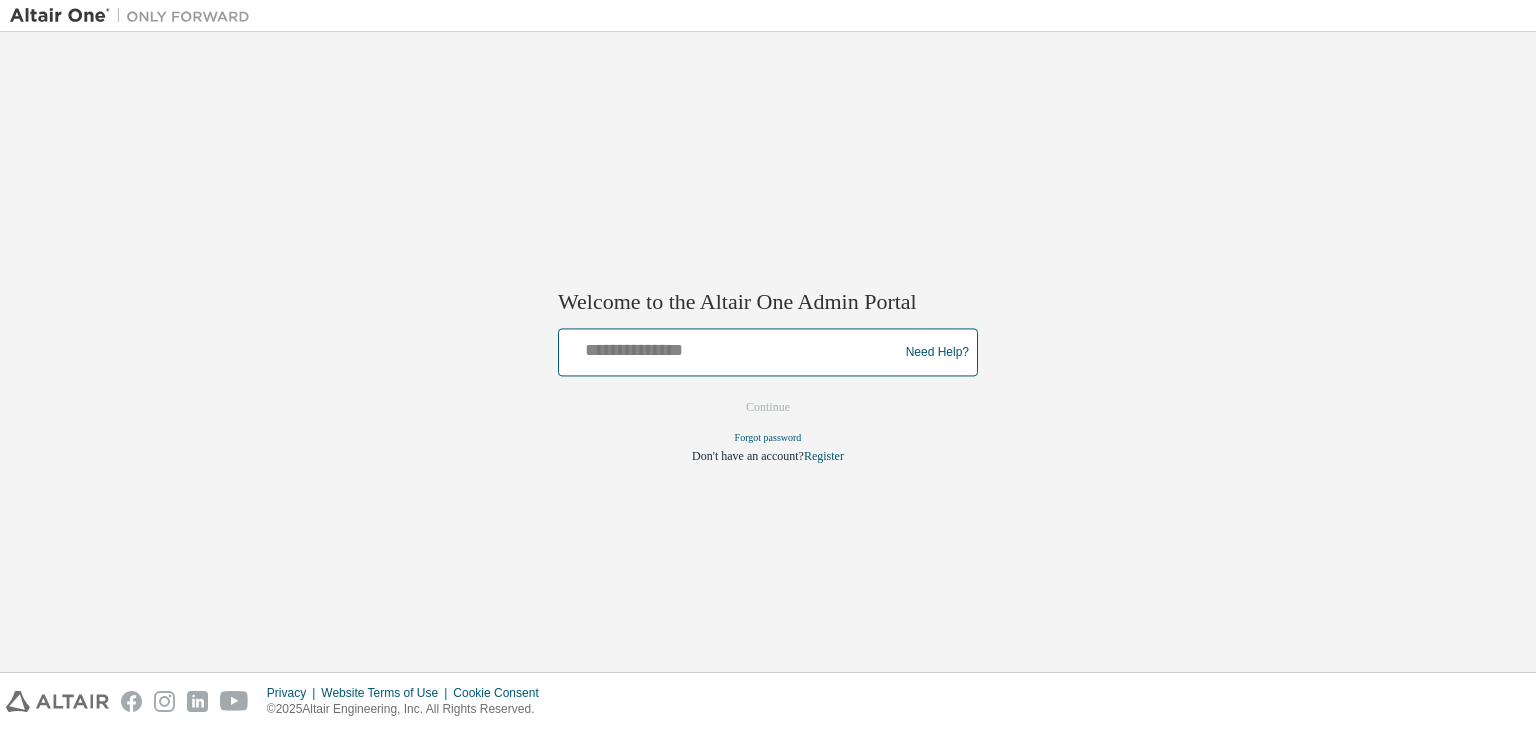 click at bounding box center (731, 348) 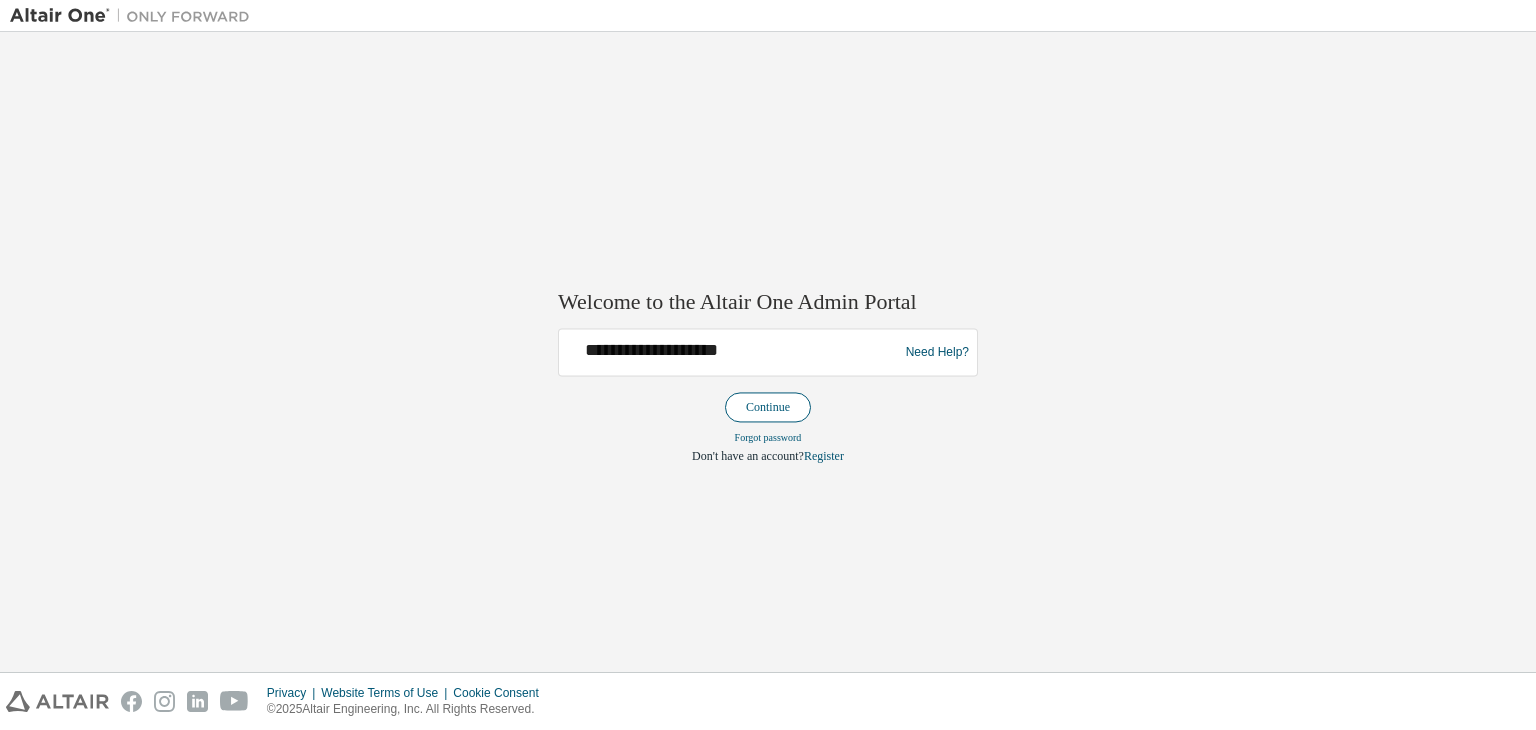 click on "Continue" at bounding box center [768, 408] 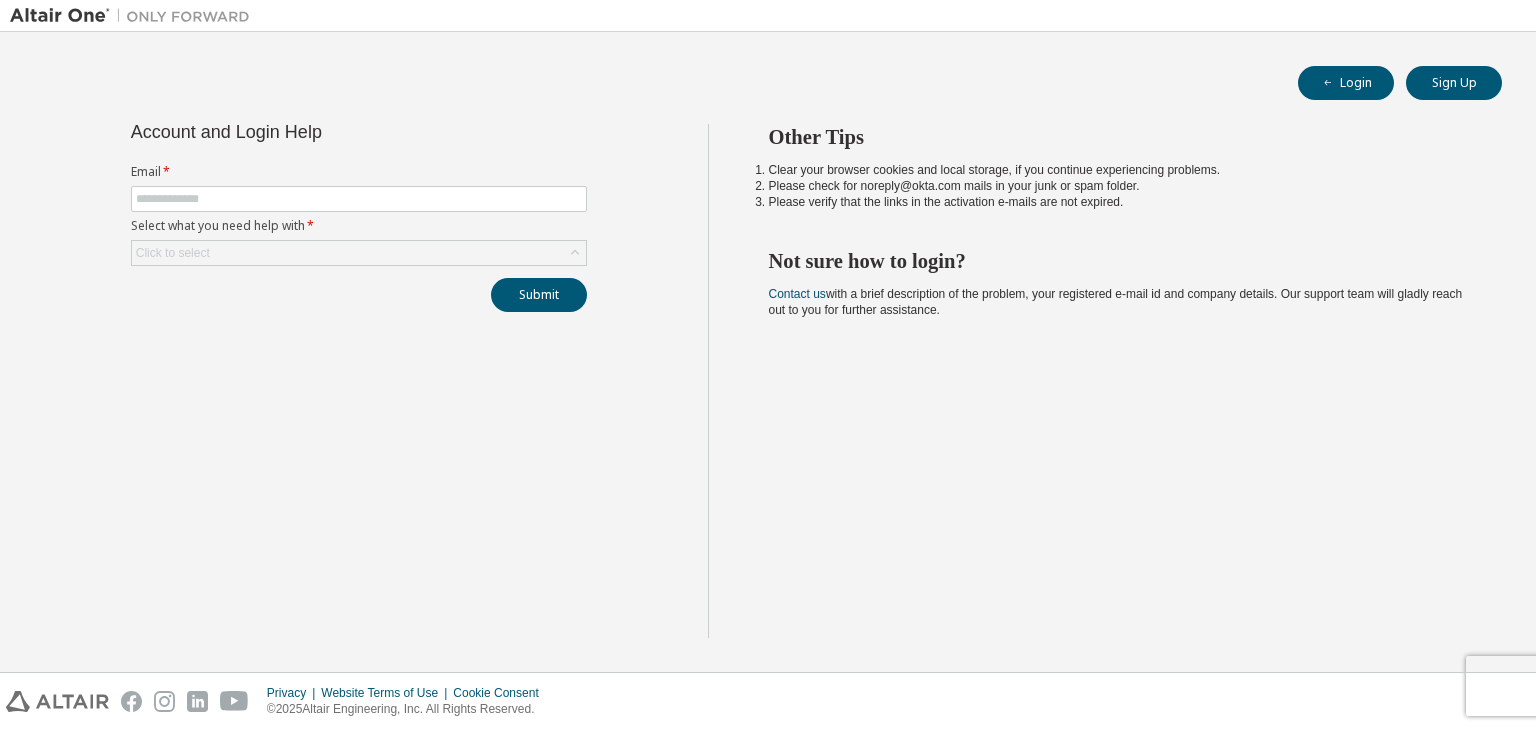 scroll, scrollTop: 0, scrollLeft: 0, axis: both 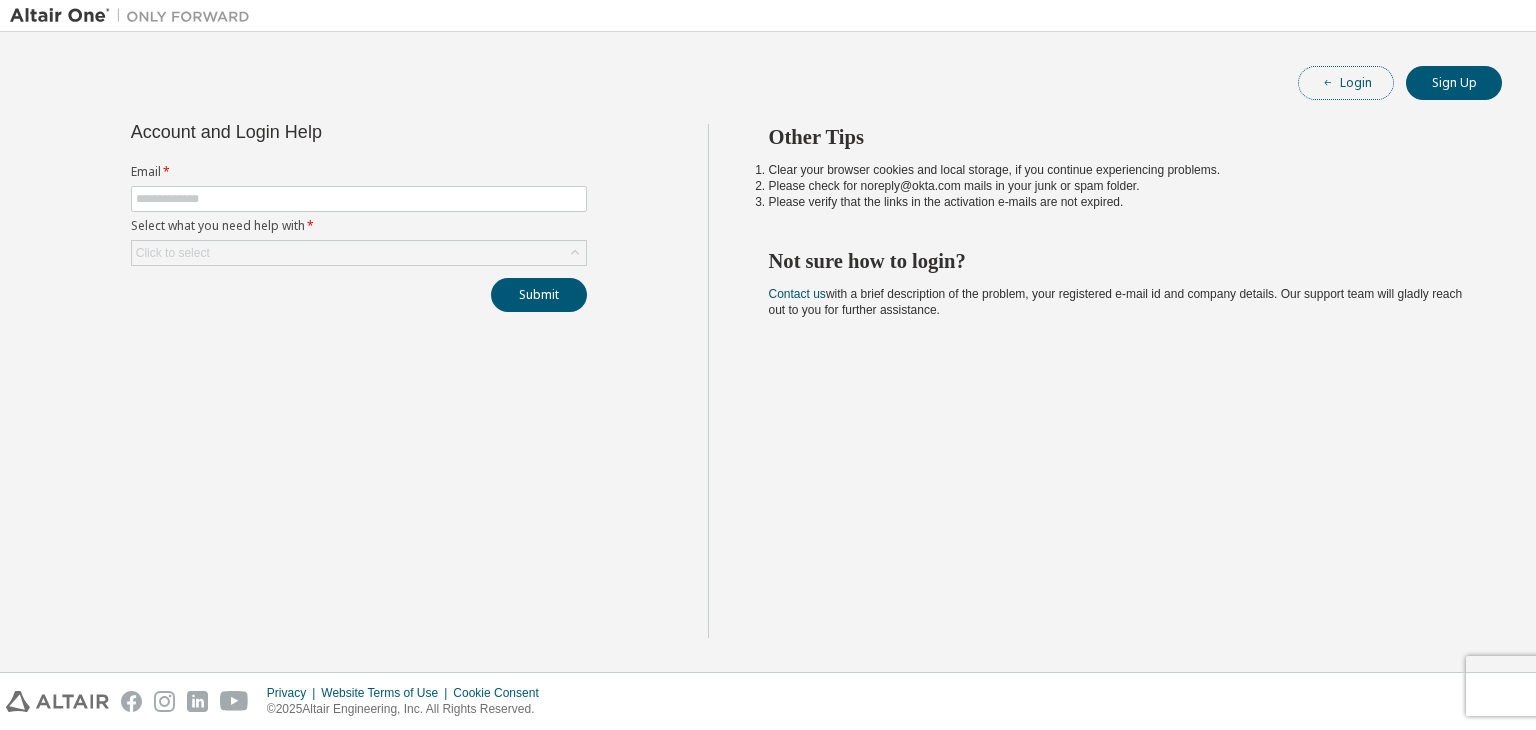 click on "Login" at bounding box center (1346, 83) 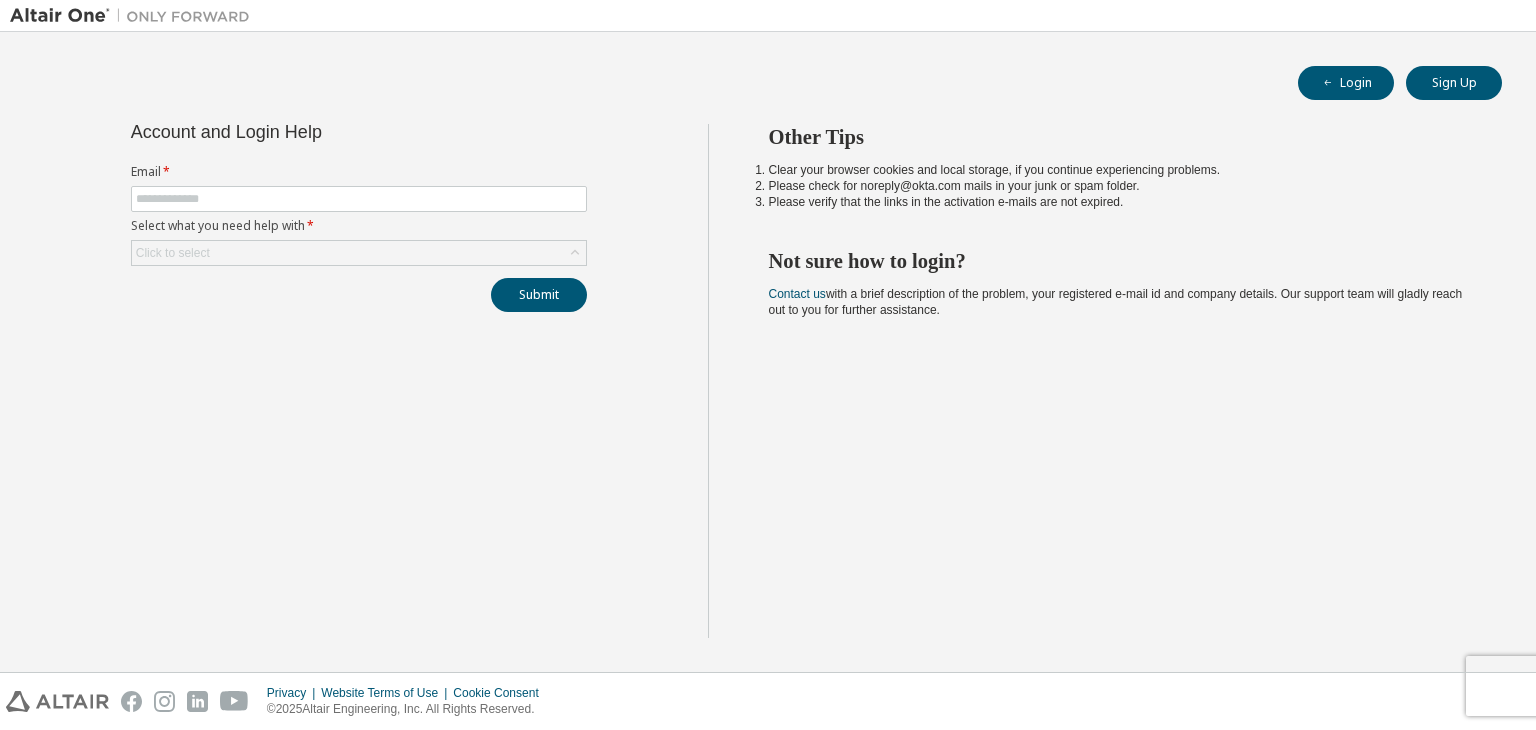 scroll, scrollTop: 0, scrollLeft: 0, axis: both 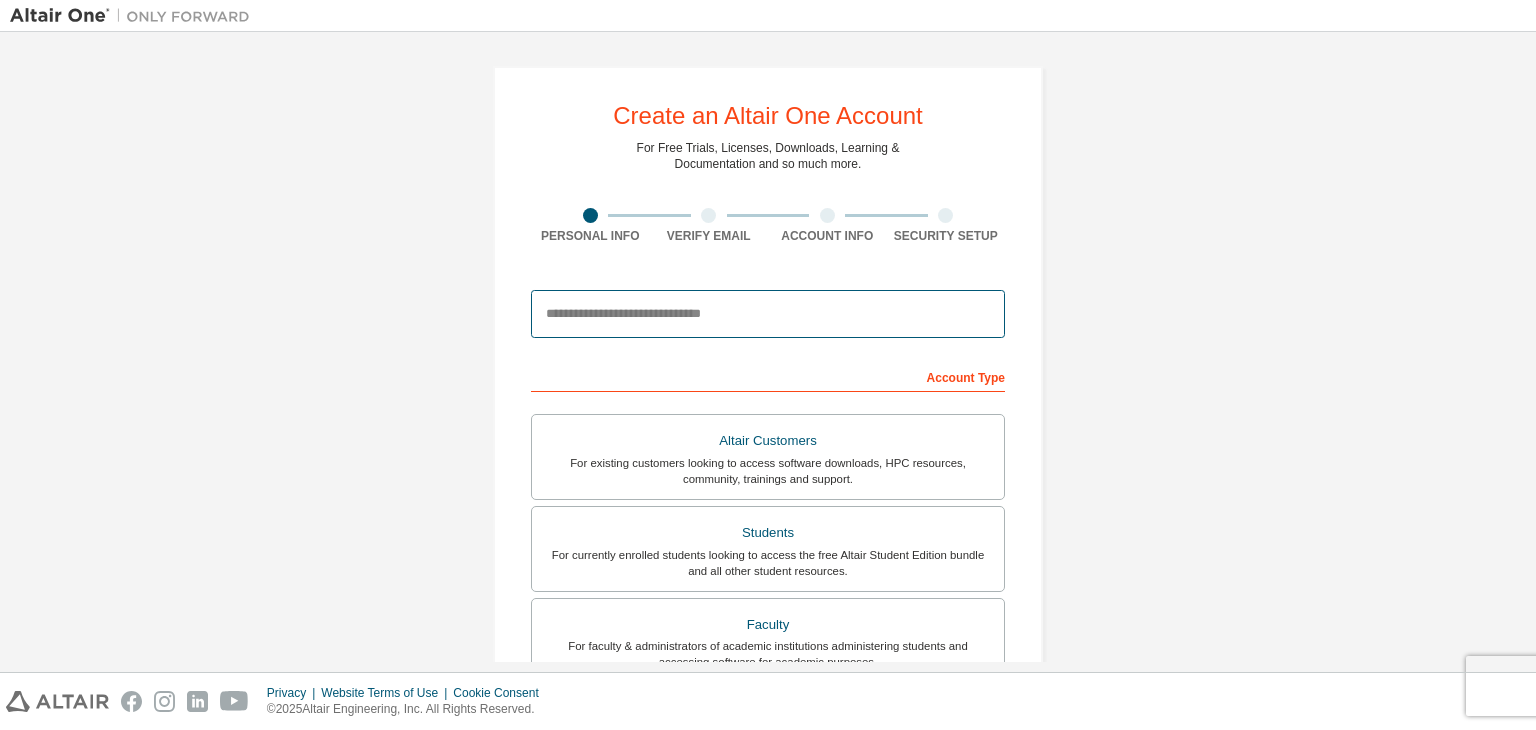 click at bounding box center [768, 314] 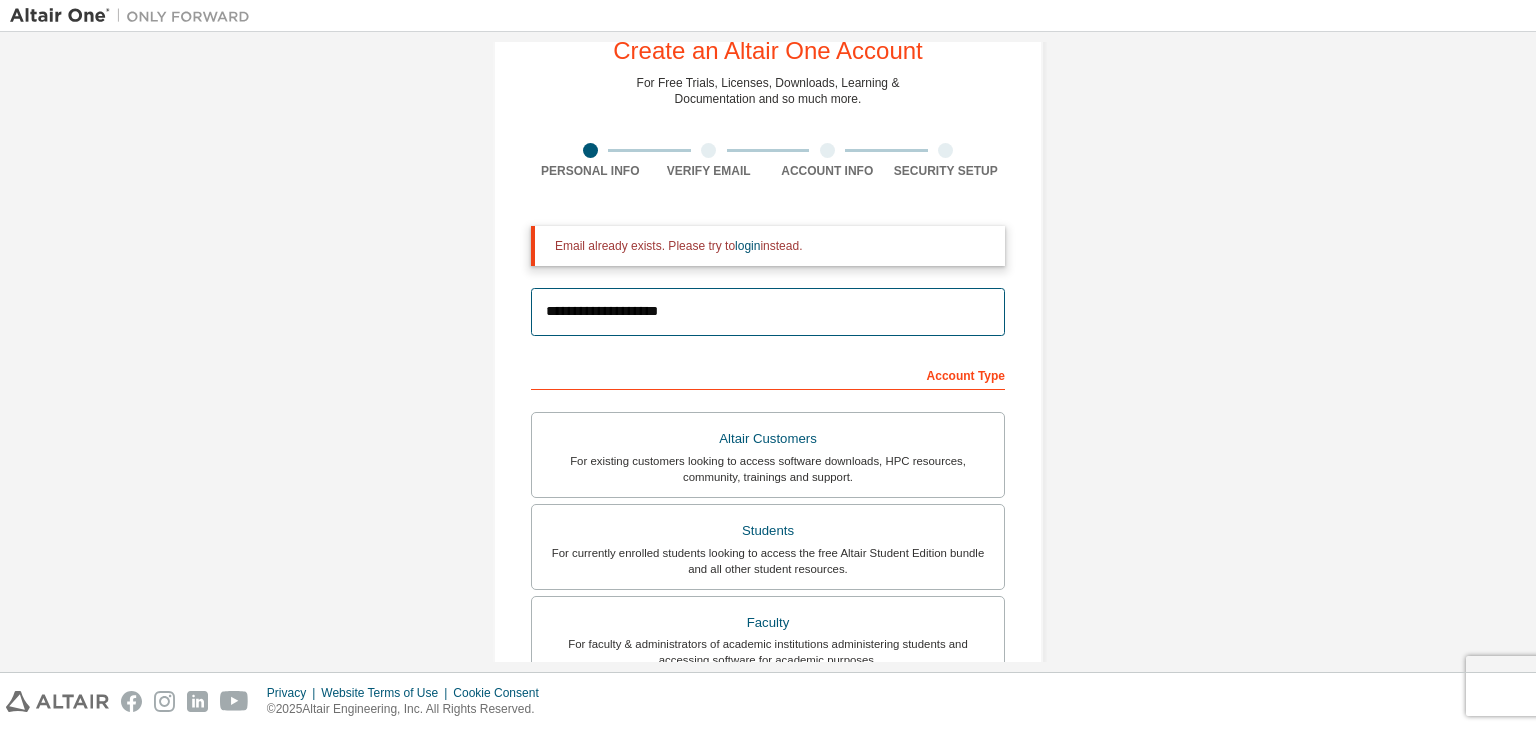 scroll, scrollTop: 0, scrollLeft: 0, axis: both 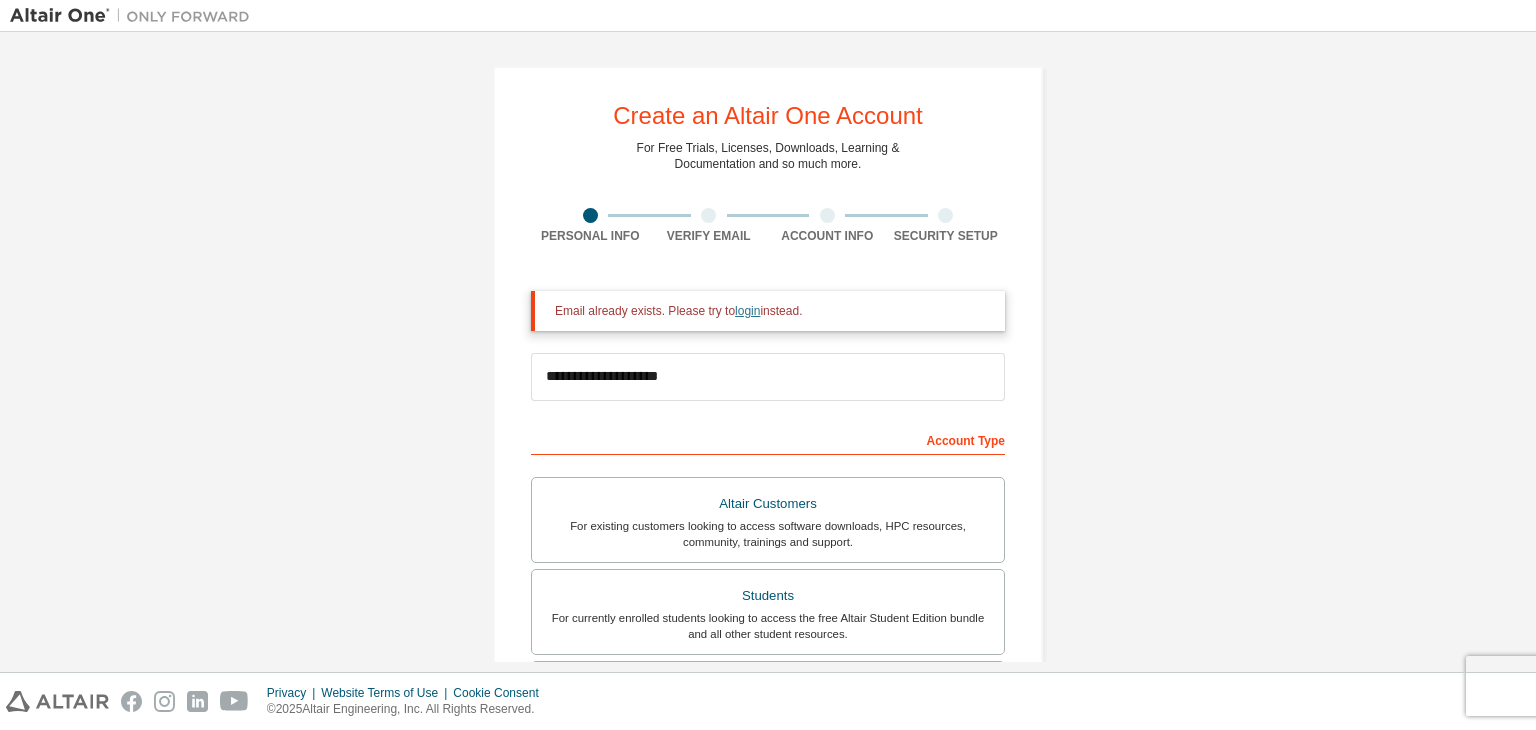 click on "login" at bounding box center [747, 311] 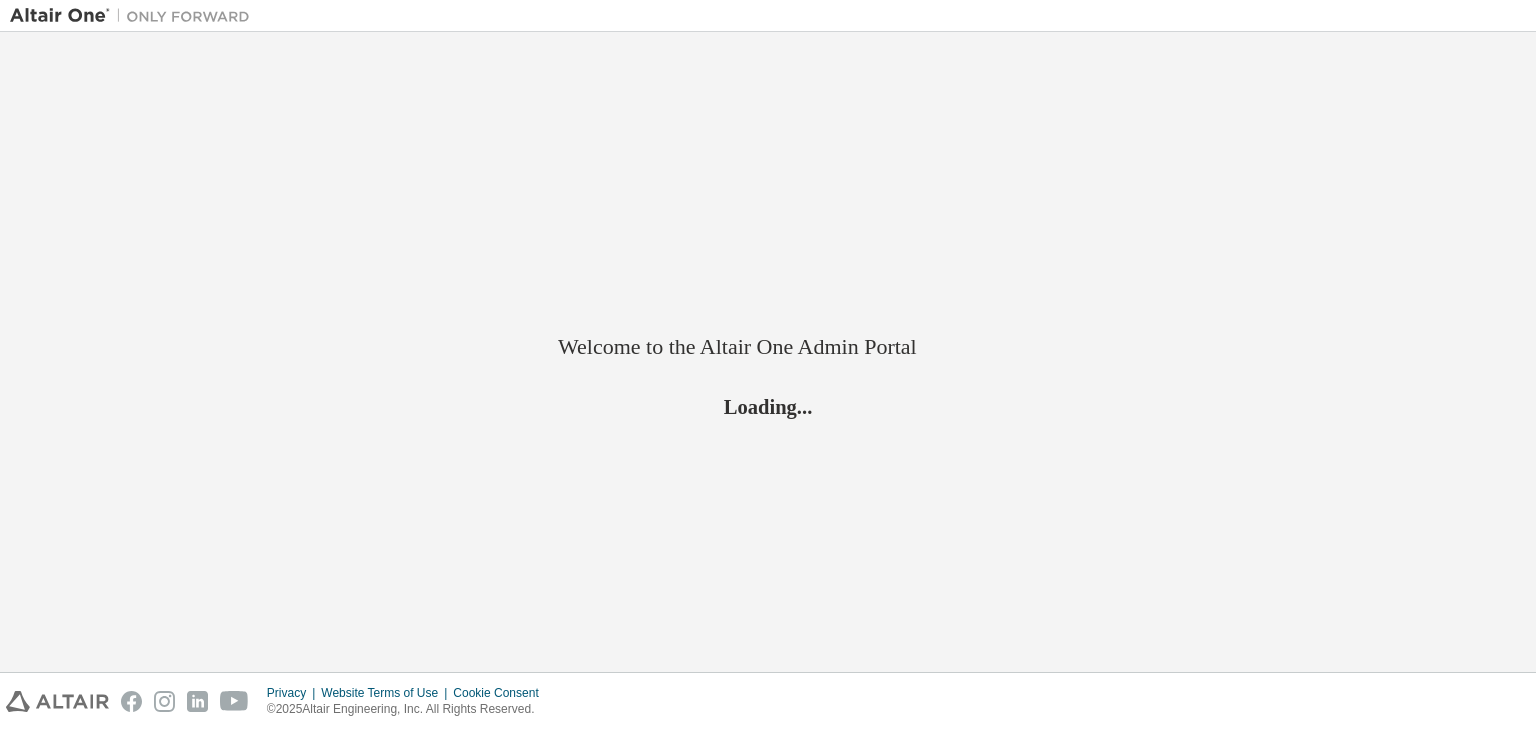 scroll, scrollTop: 0, scrollLeft: 0, axis: both 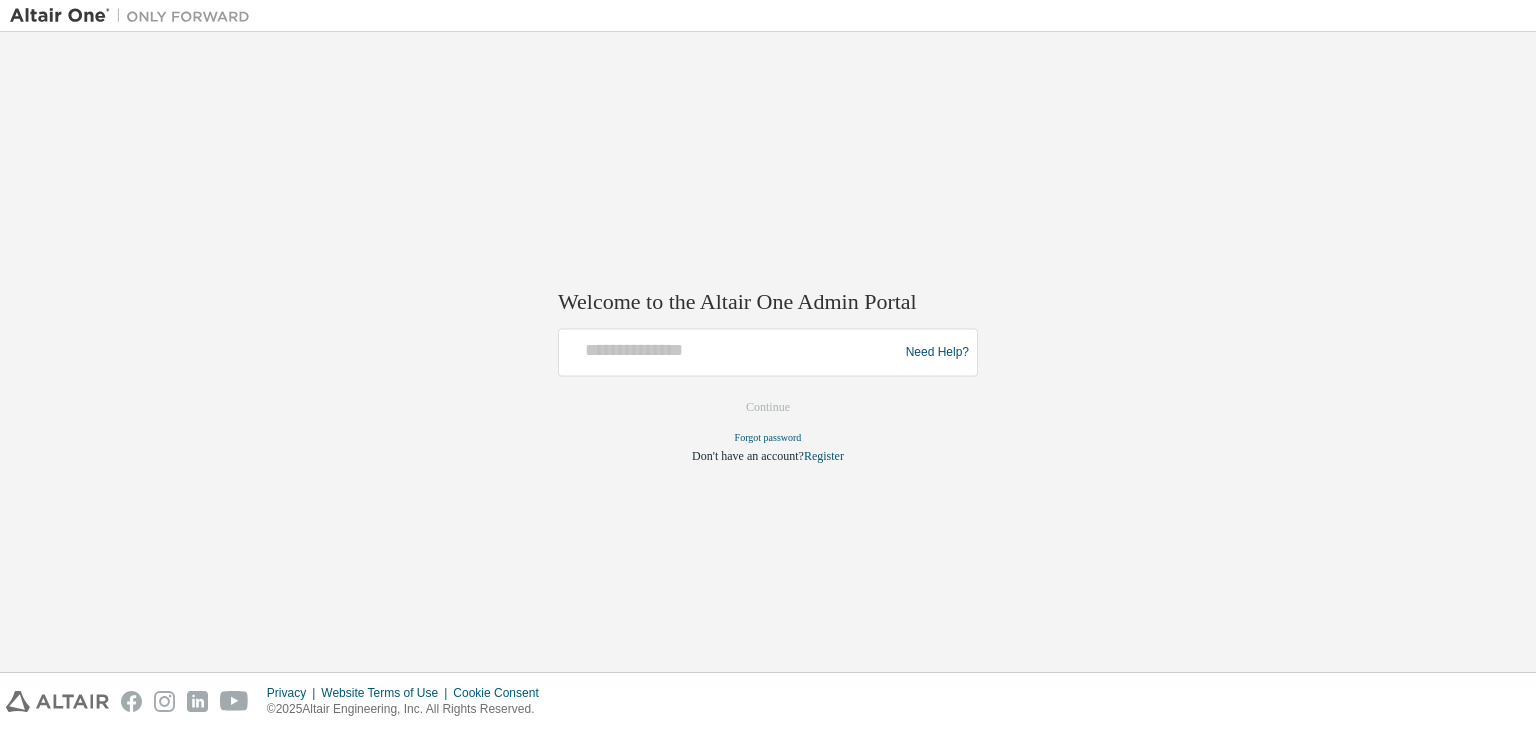 click at bounding box center [731, 353] 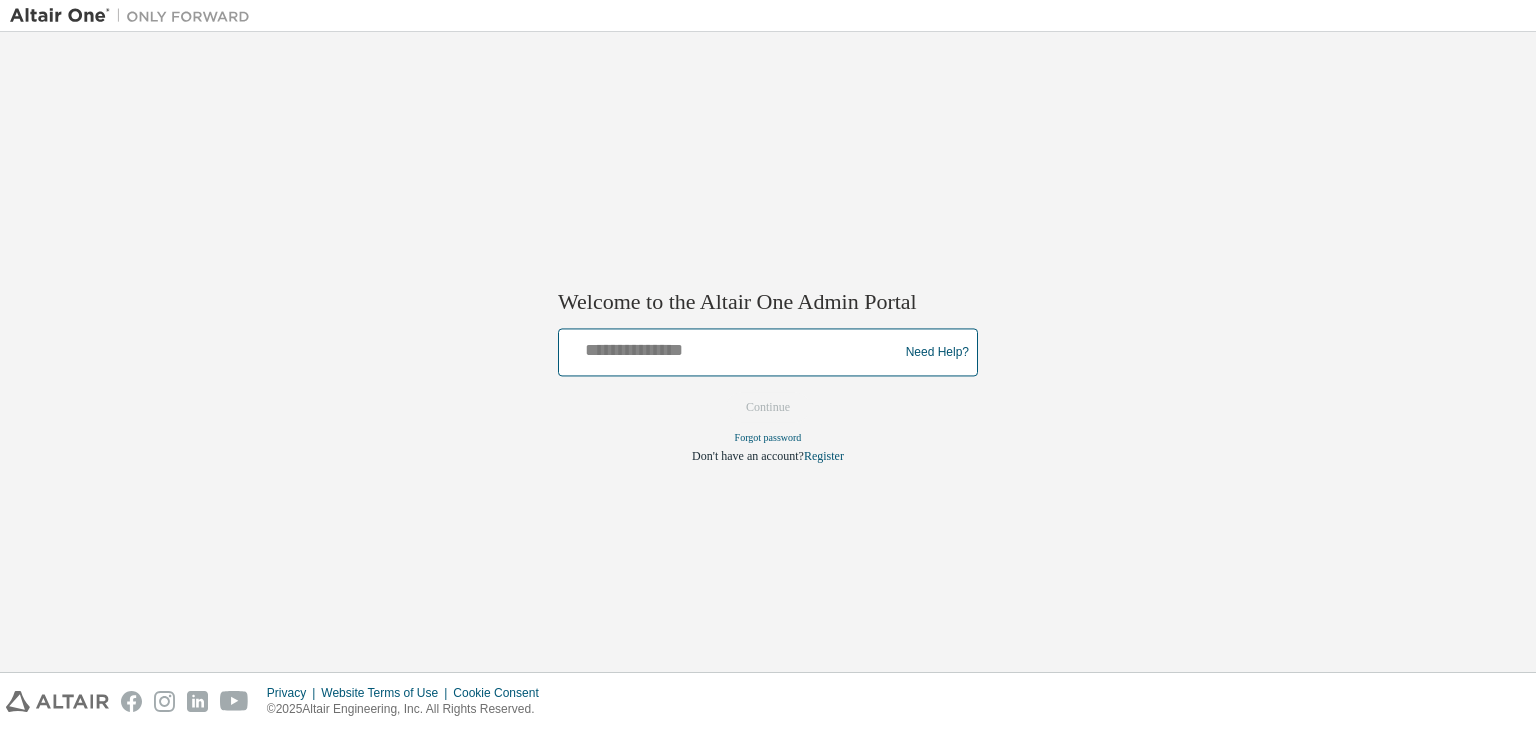 click at bounding box center [731, 348] 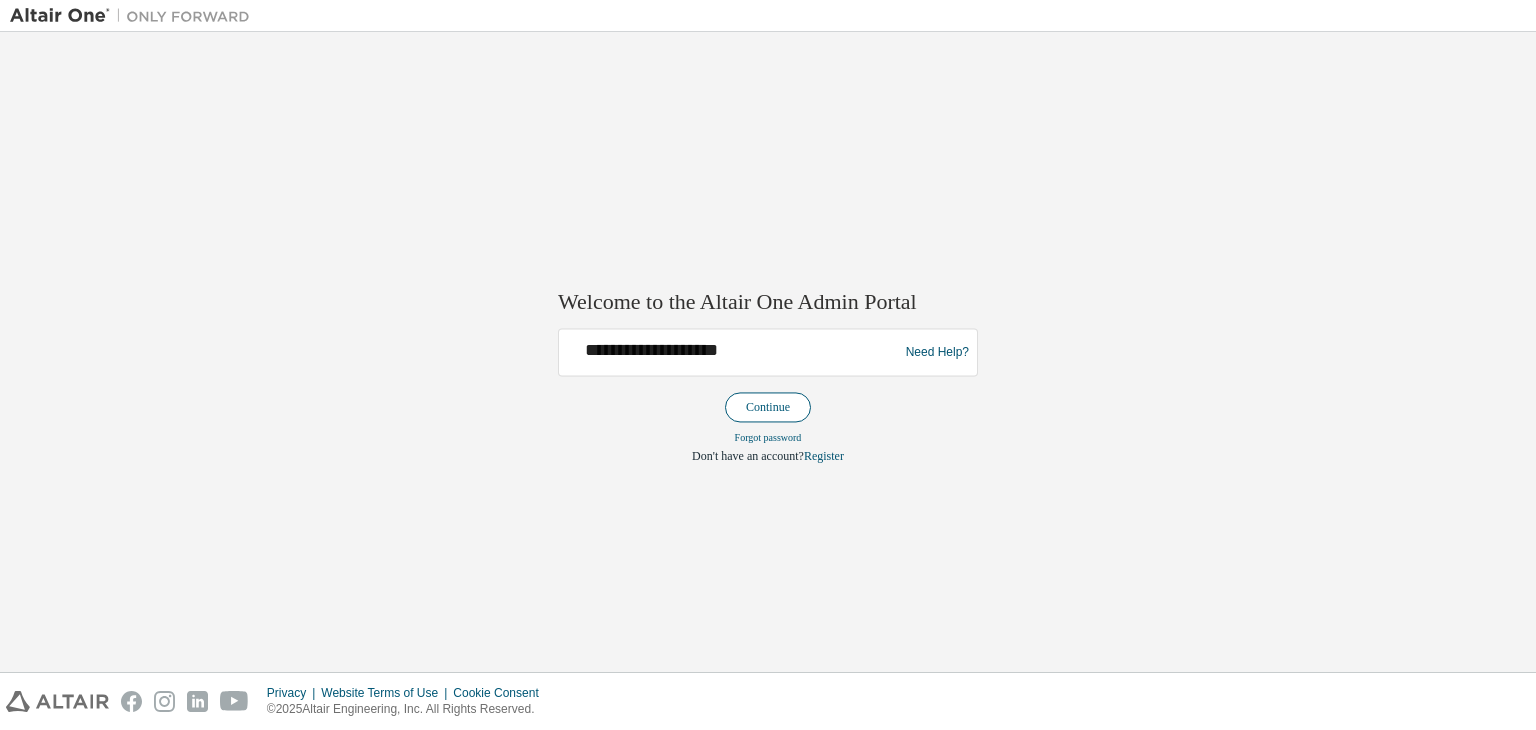 click on "Continue" at bounding box center (768, 408) 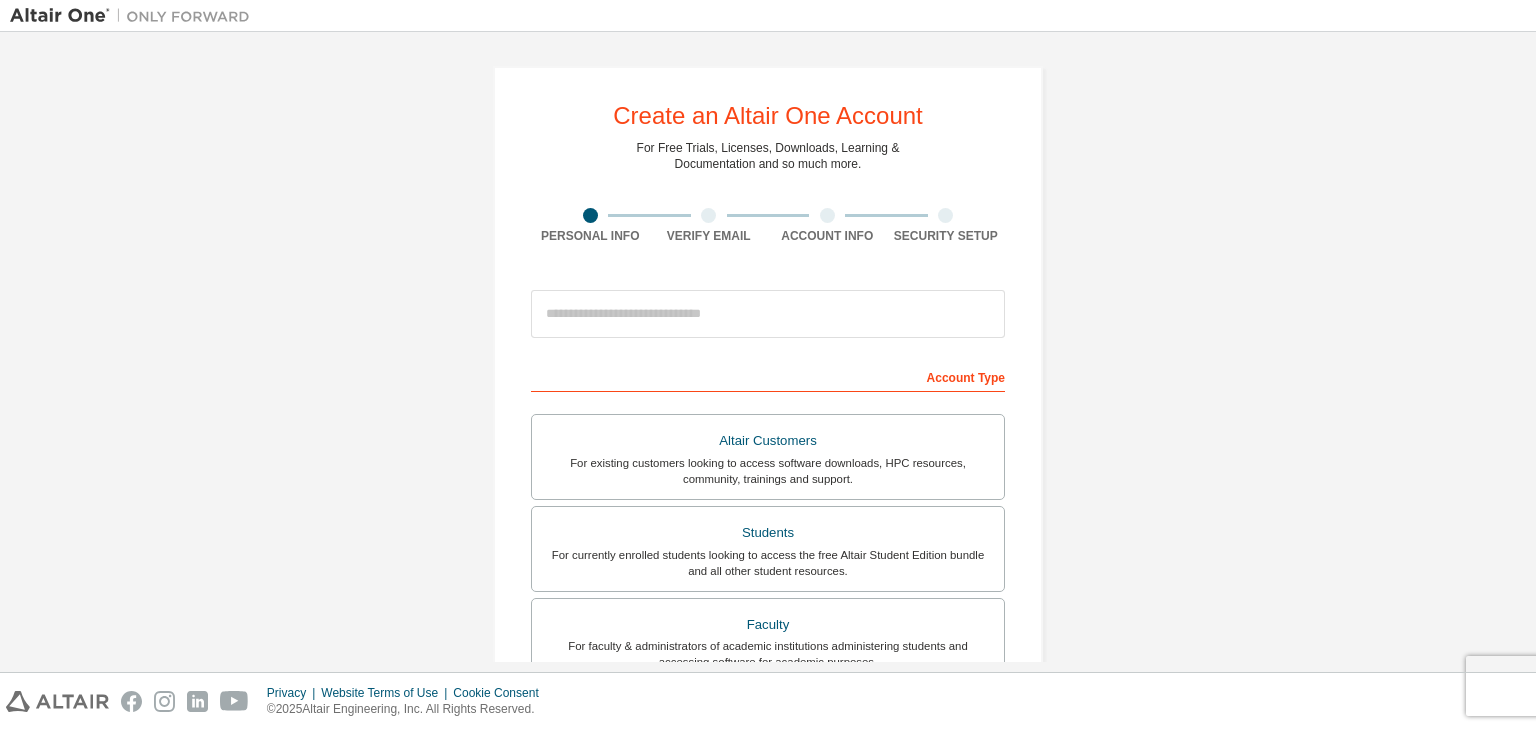 scroll, scrollTop: 0, scrollLeft: 0, axis: both 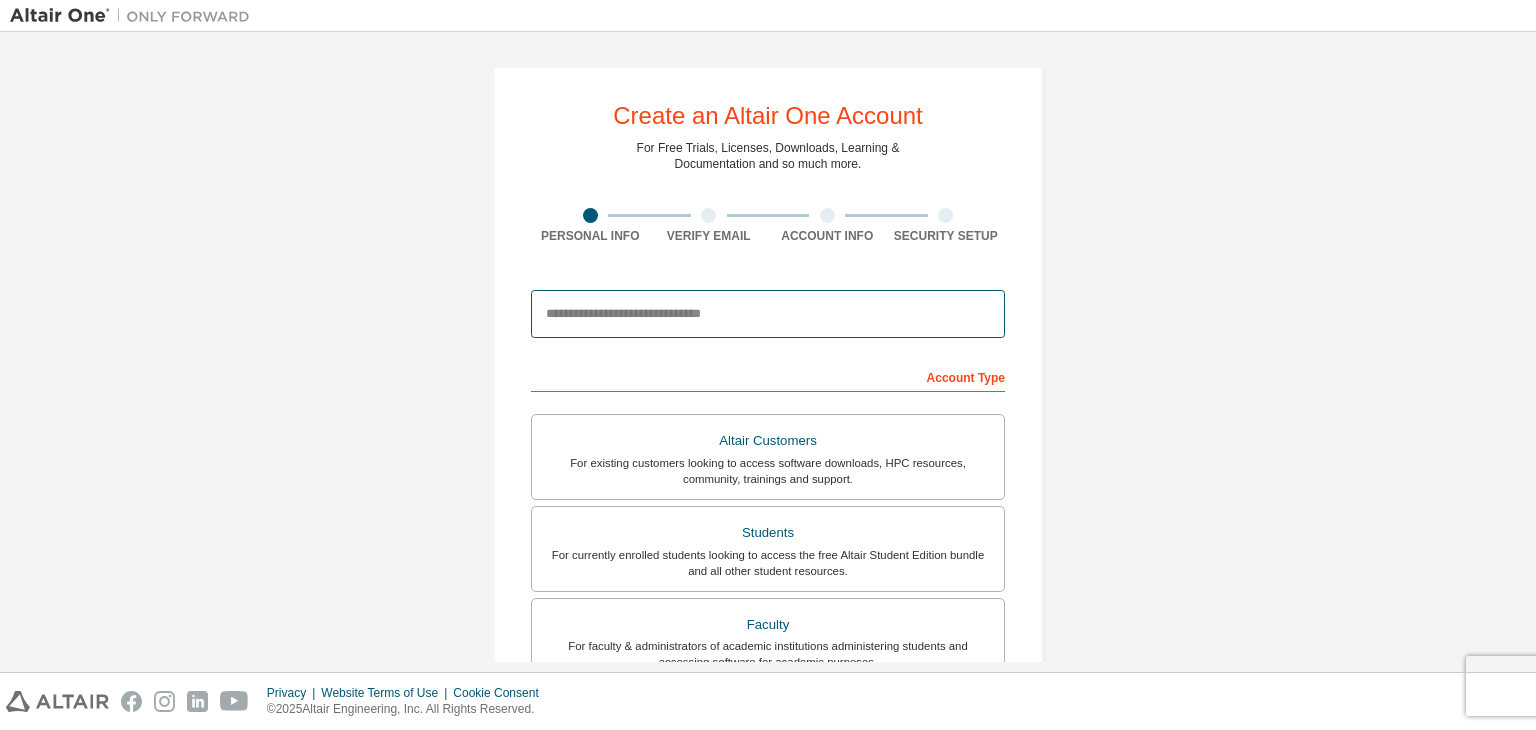 click at bounding box center (768, 314) 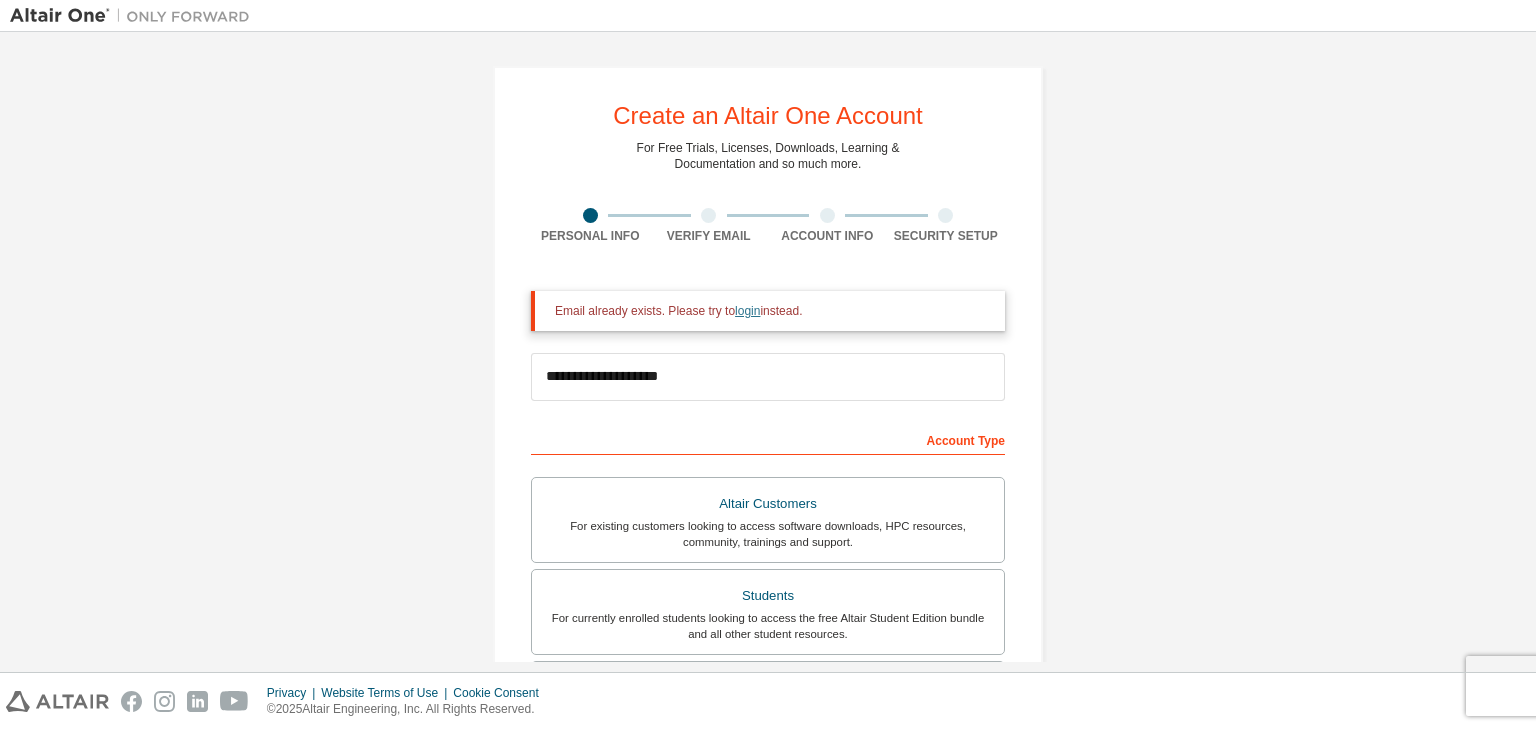 click on "login" at bounding box center [747, 311] 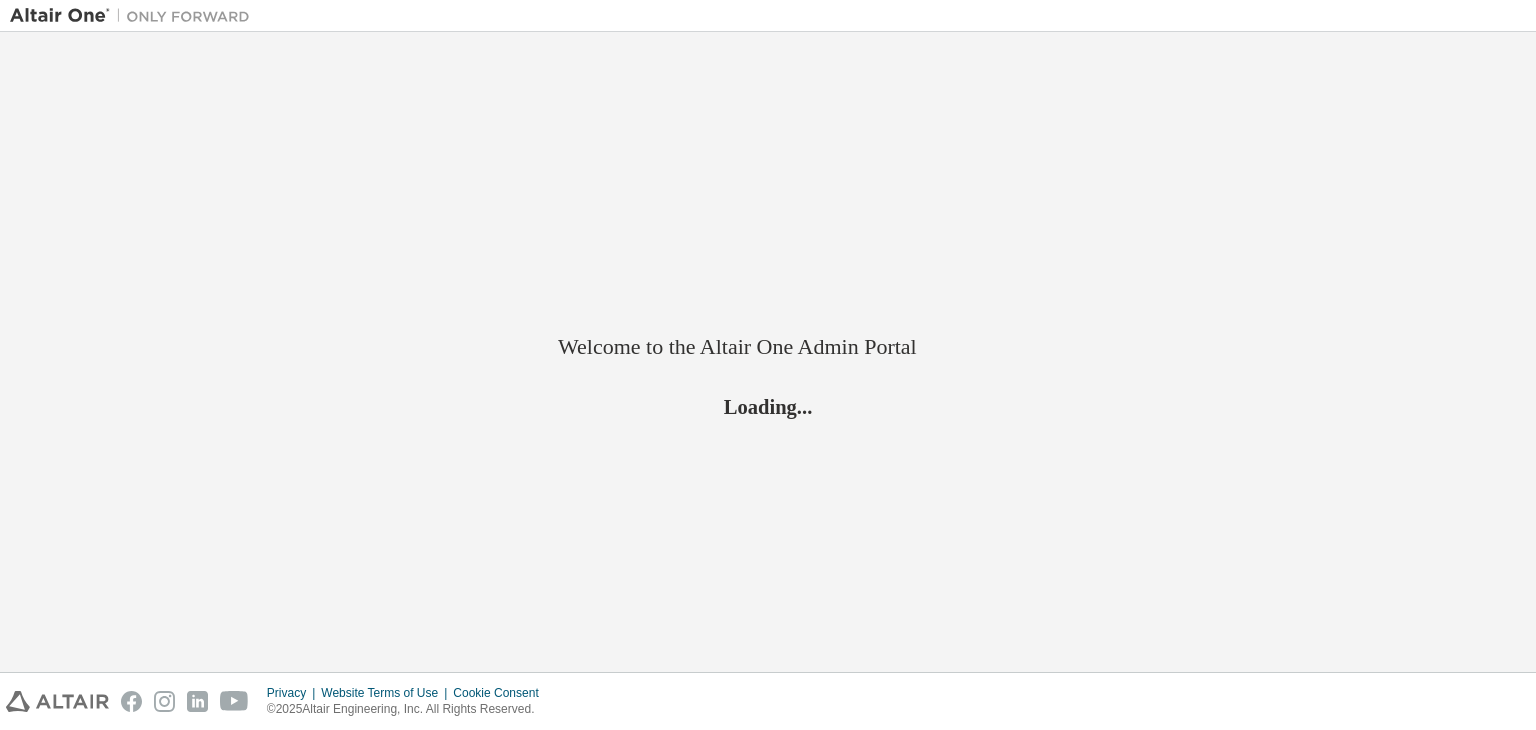 scroll, scrollTop: 0, scrollLeft: 0, axis: both 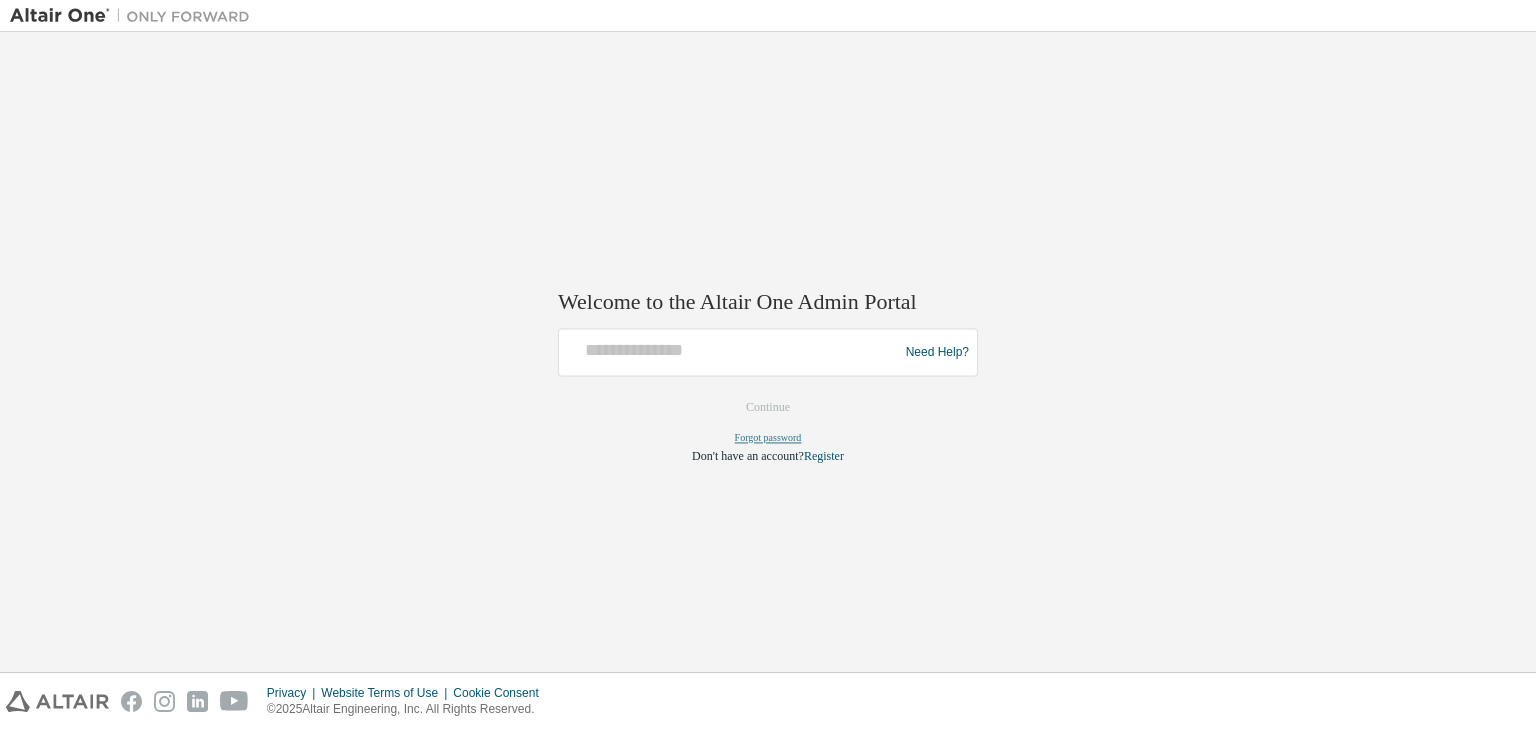 click on "Forgot password" at bounding box center (768, 438) 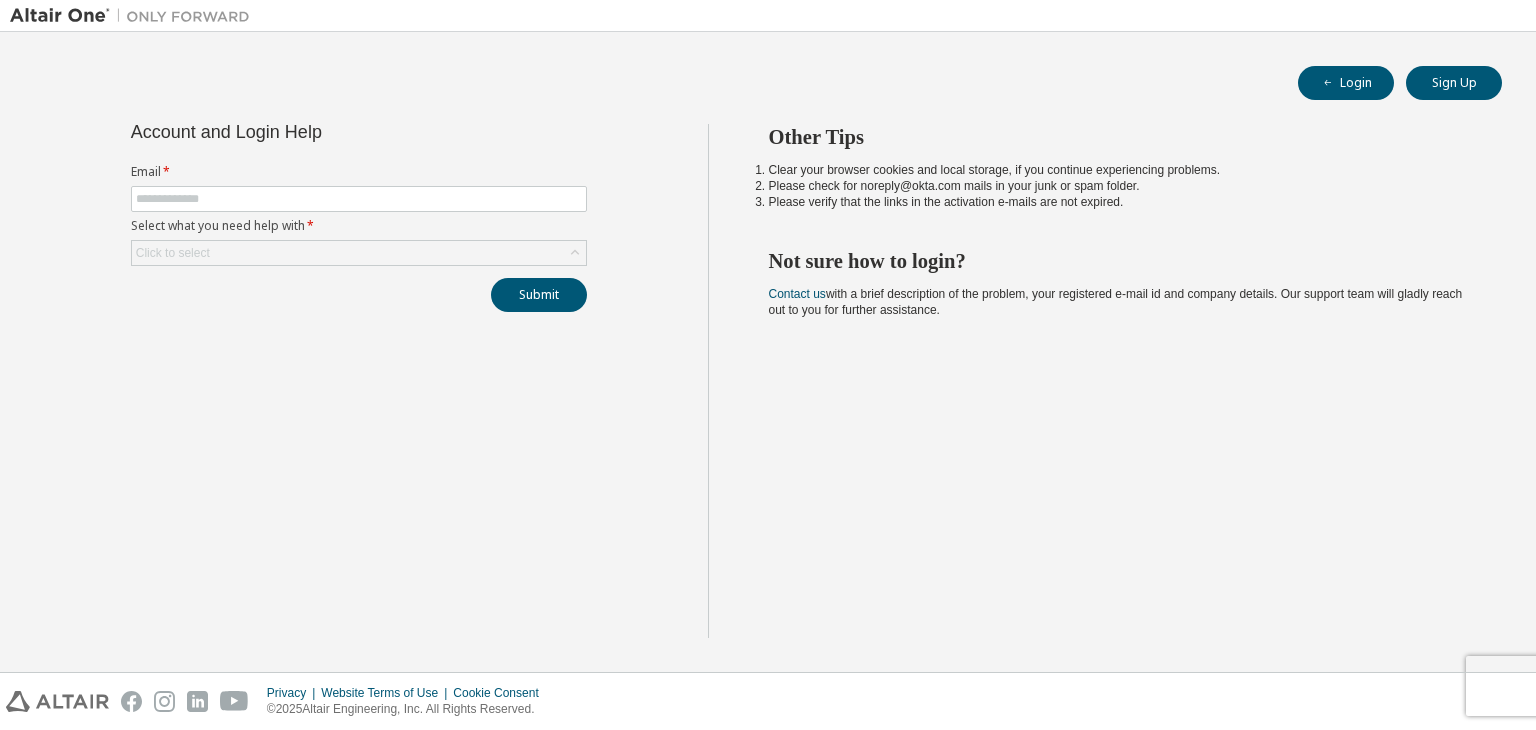 scroll, scrollTop: 0, scrollLeft: 0, axis: both 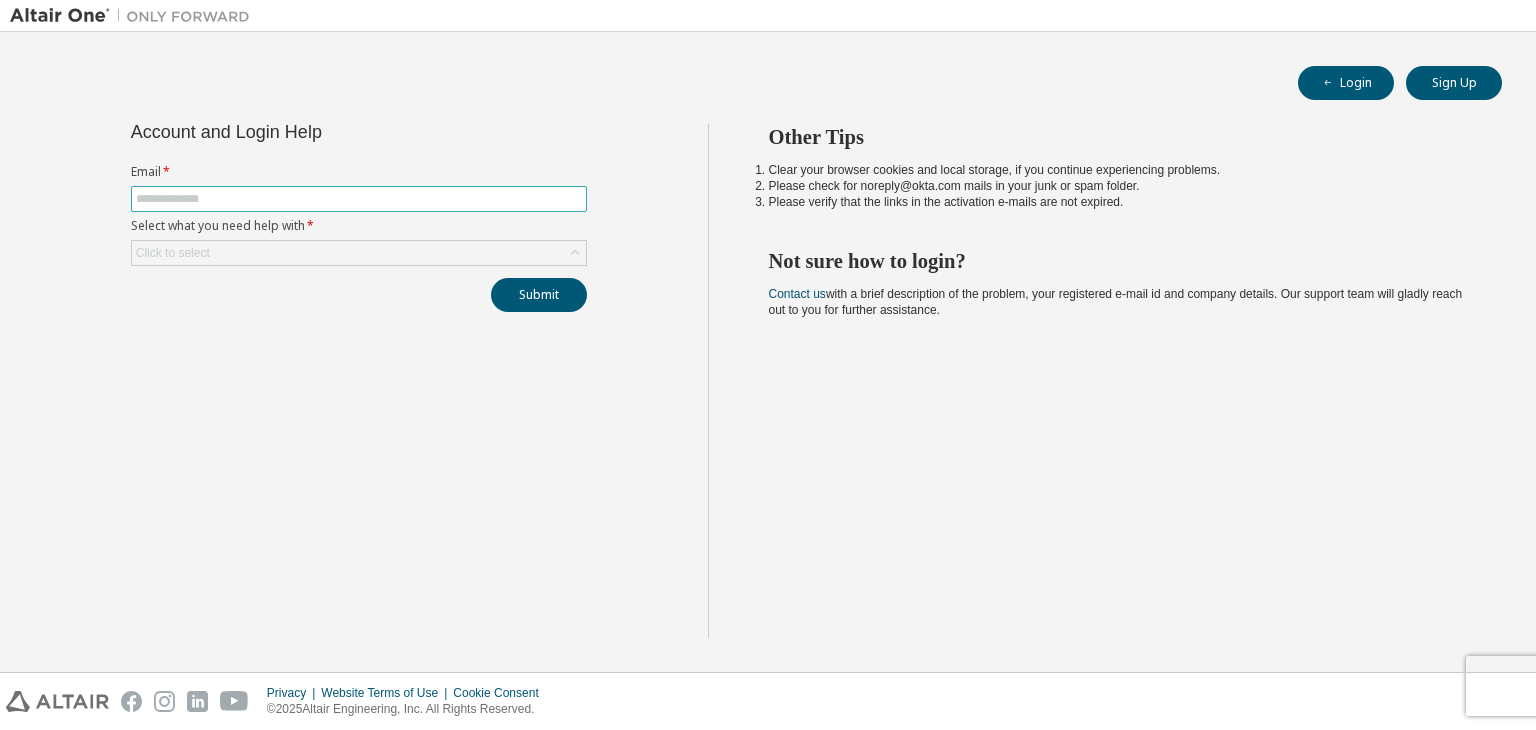 click at bounding box center [359, 199] 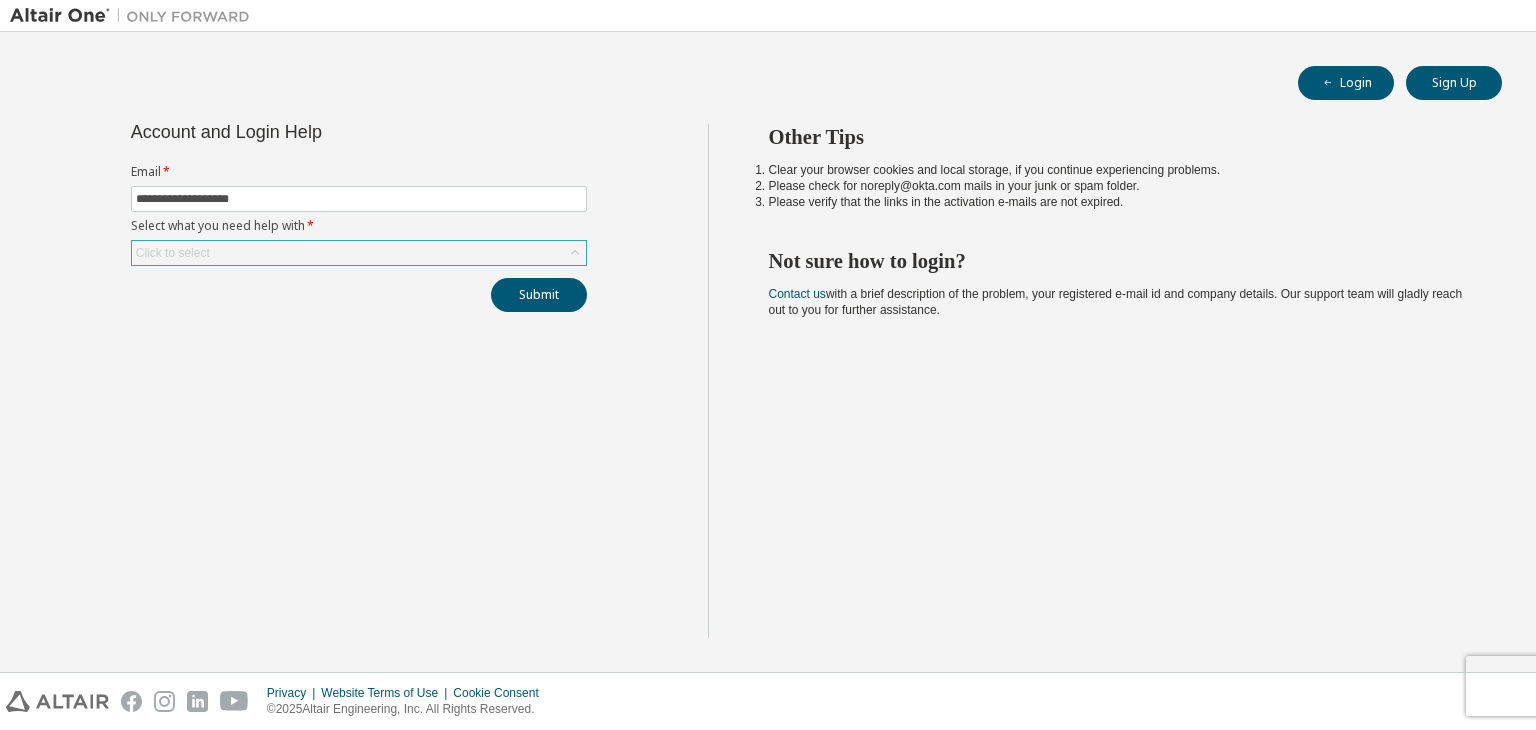 click on "Click to select" at bounding box center [359, 253] 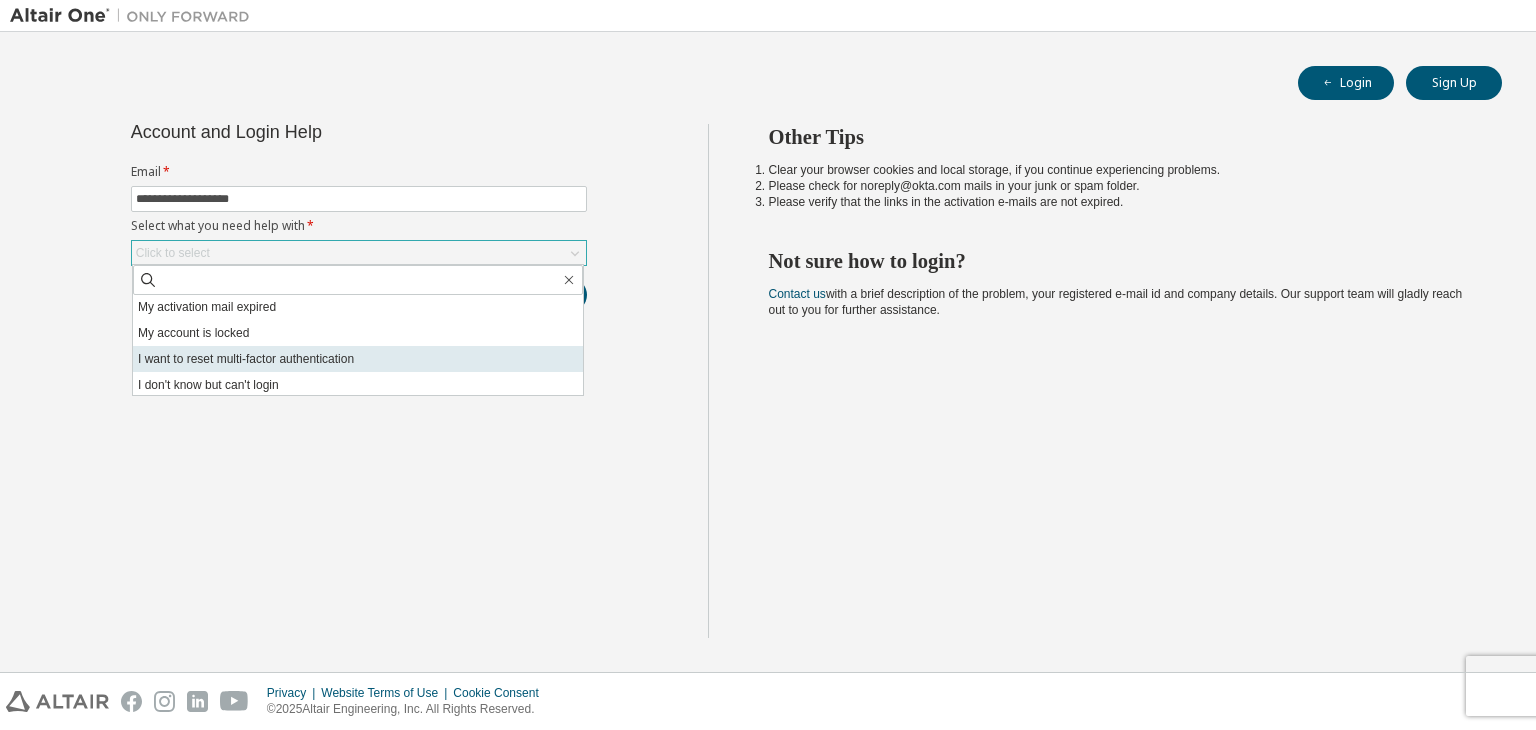 scroll, scrollTop: 56, scrollLeft: 0, axis: vertical 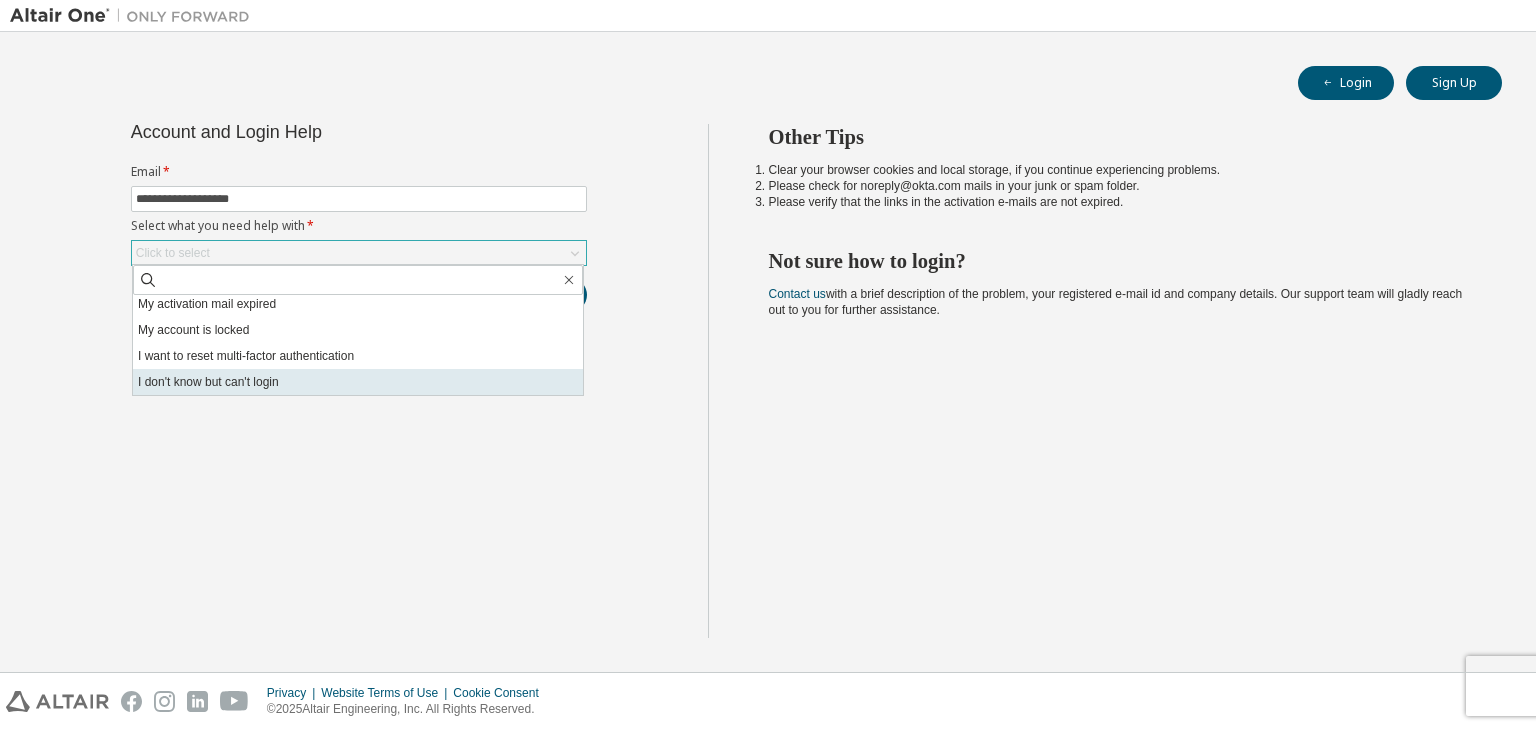 click on "I don't know but can't login" at bounding box center (358, 382) 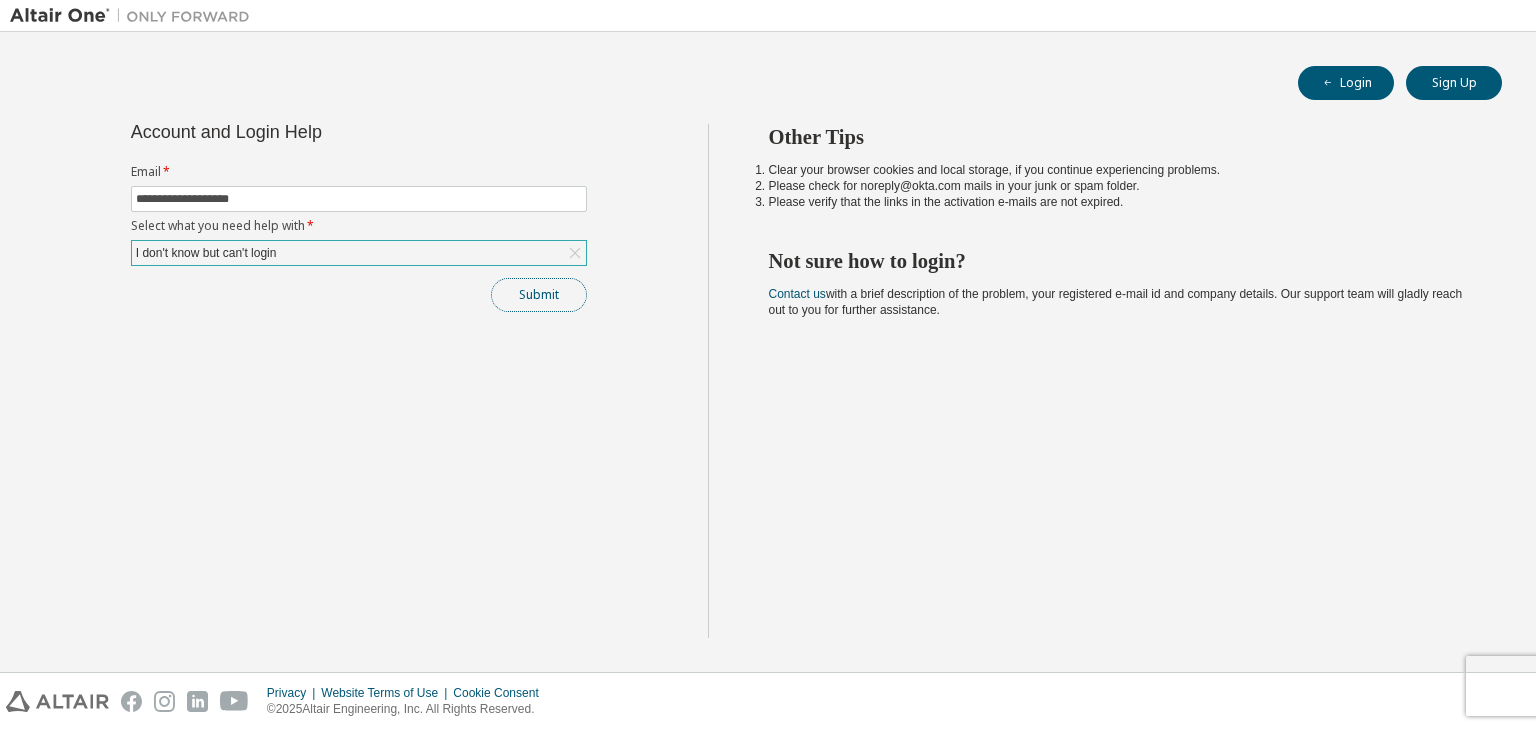 click on "Submit" at bounding box center [539, 295] 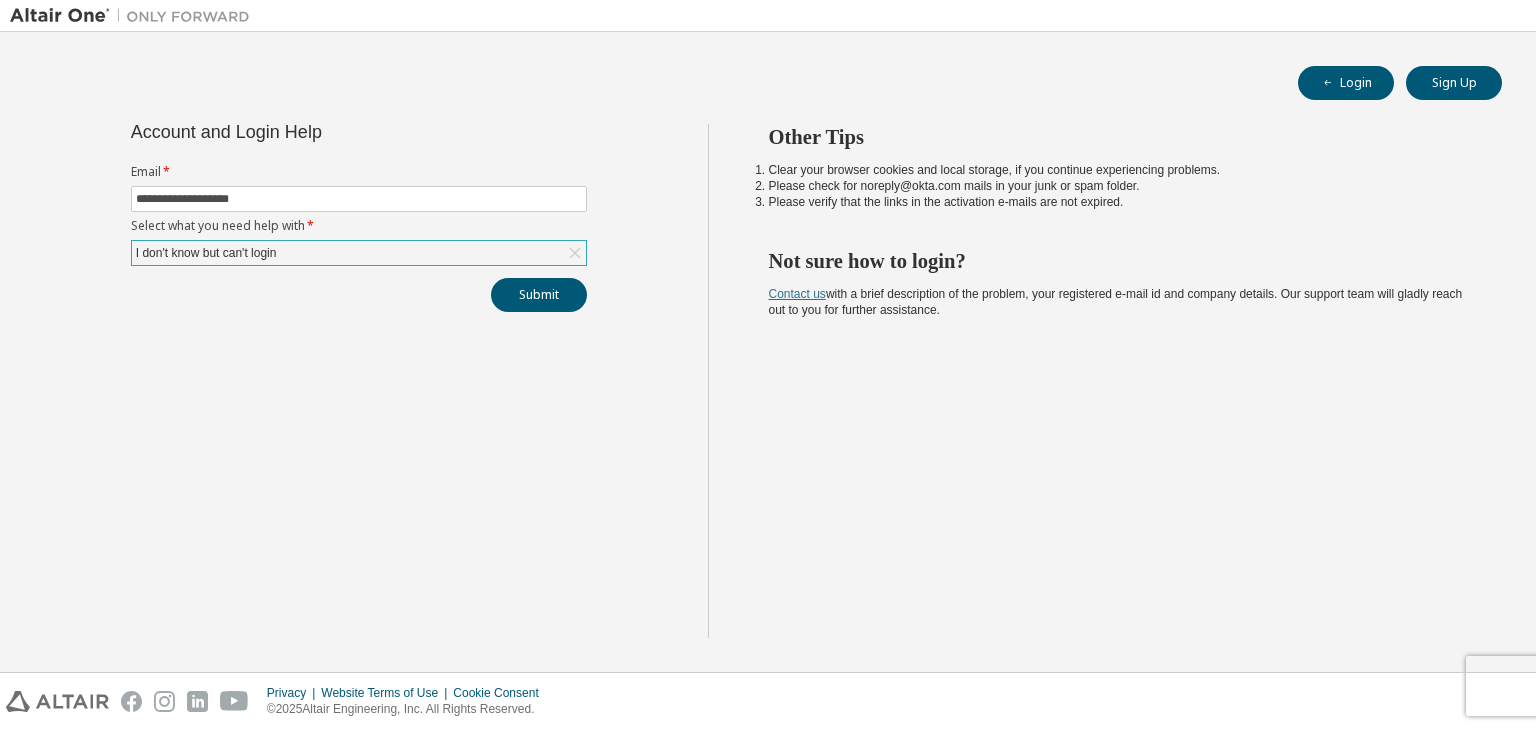 click on "Contact us" at bounding box center (797, 294) 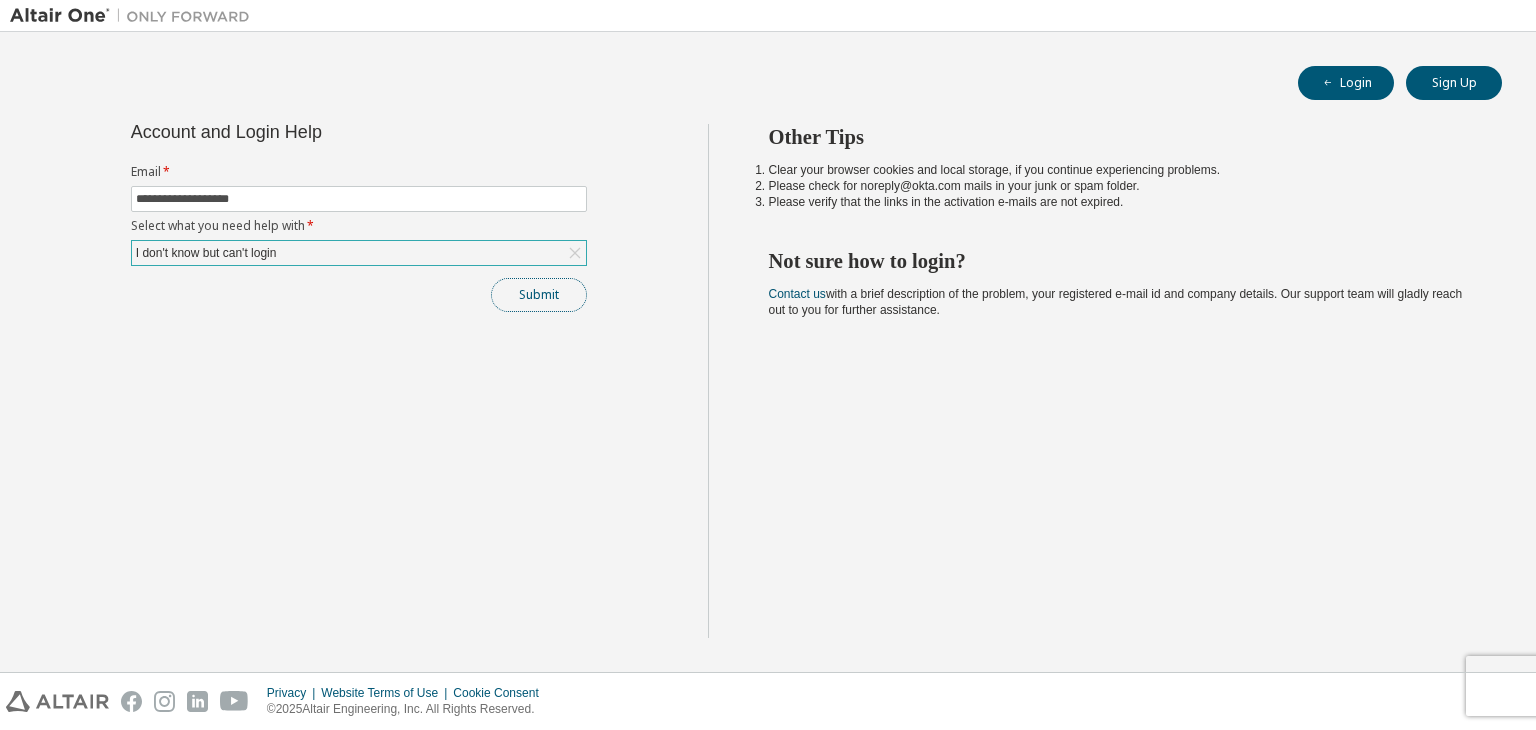 click on "Submit" at bounding box center (539, 295) 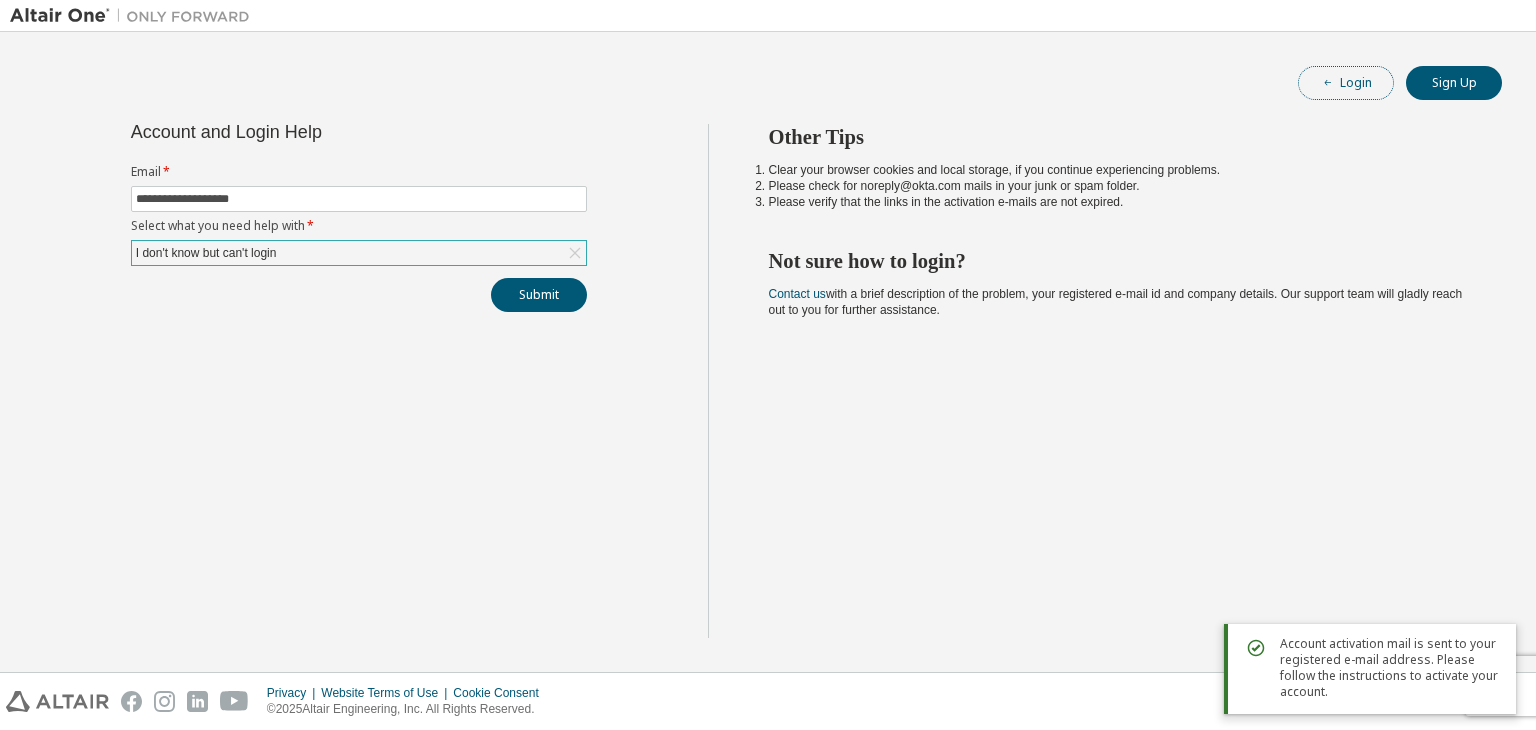 click on "Login" at bounding box center (1346, 83) 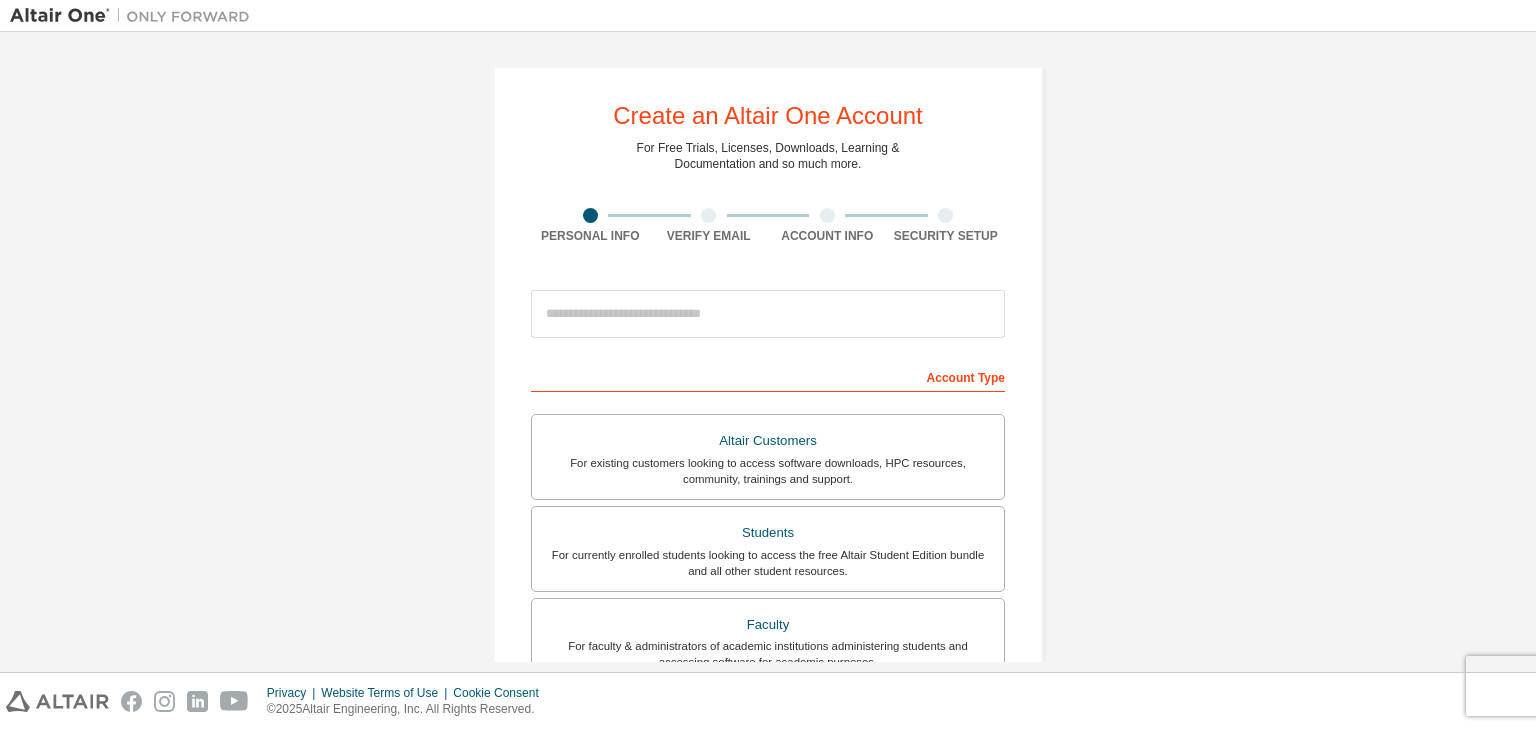 scroll, scrollTop: 0, scrollLeft: 0, axis: both 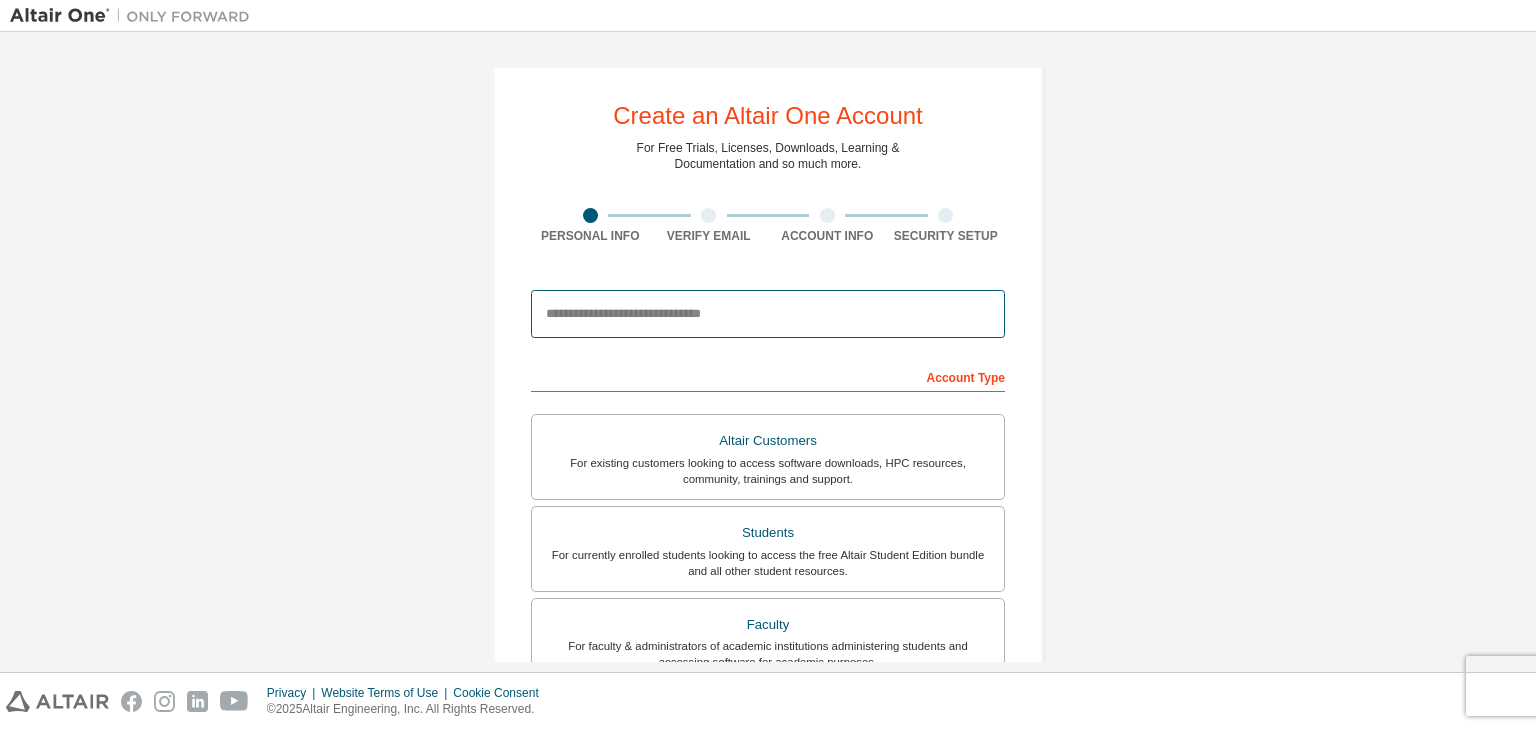 click at bounding box center [768, 314] 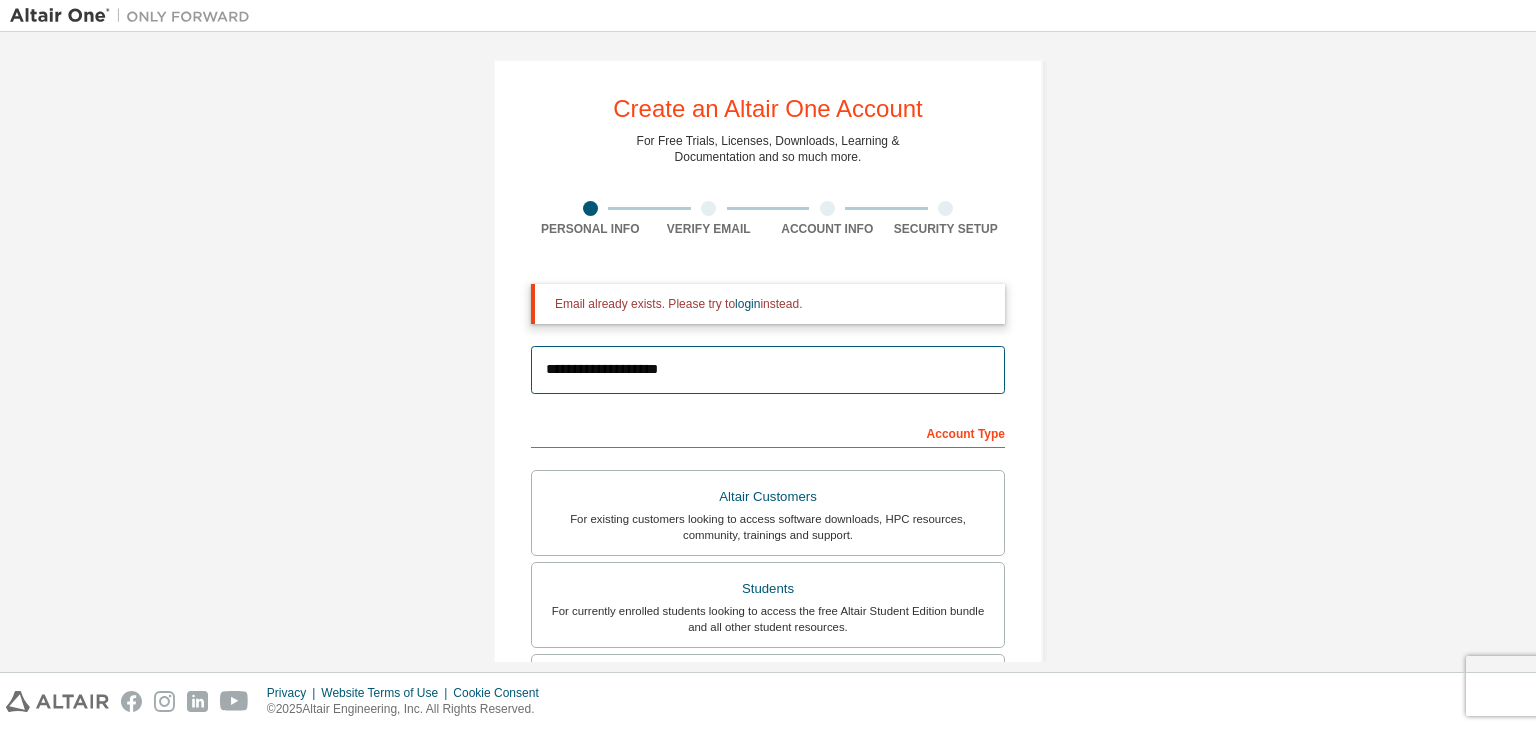 scroll, scrollTop: 0, scrollLeft: 0, axis: both 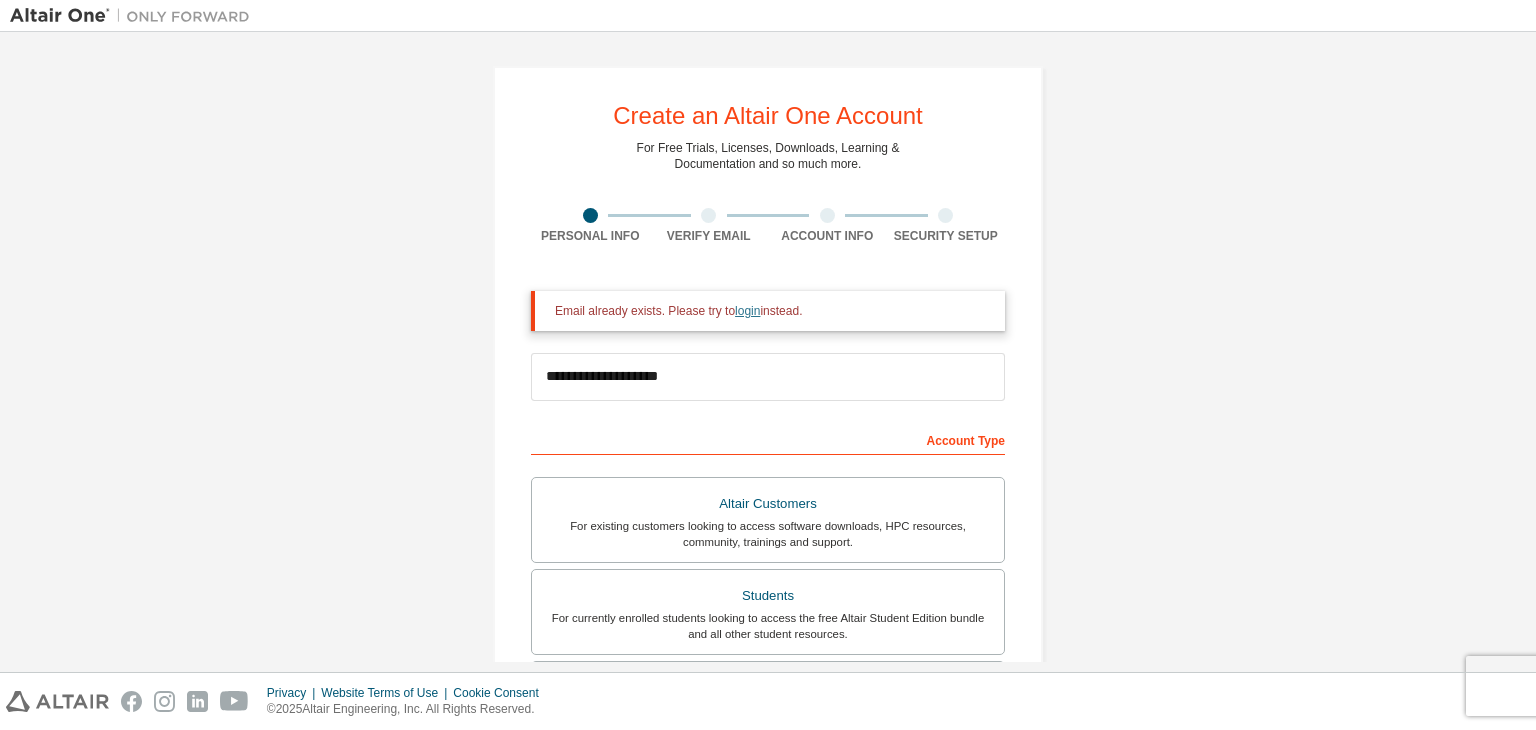 click on "login" at bounding box center (747, 311) 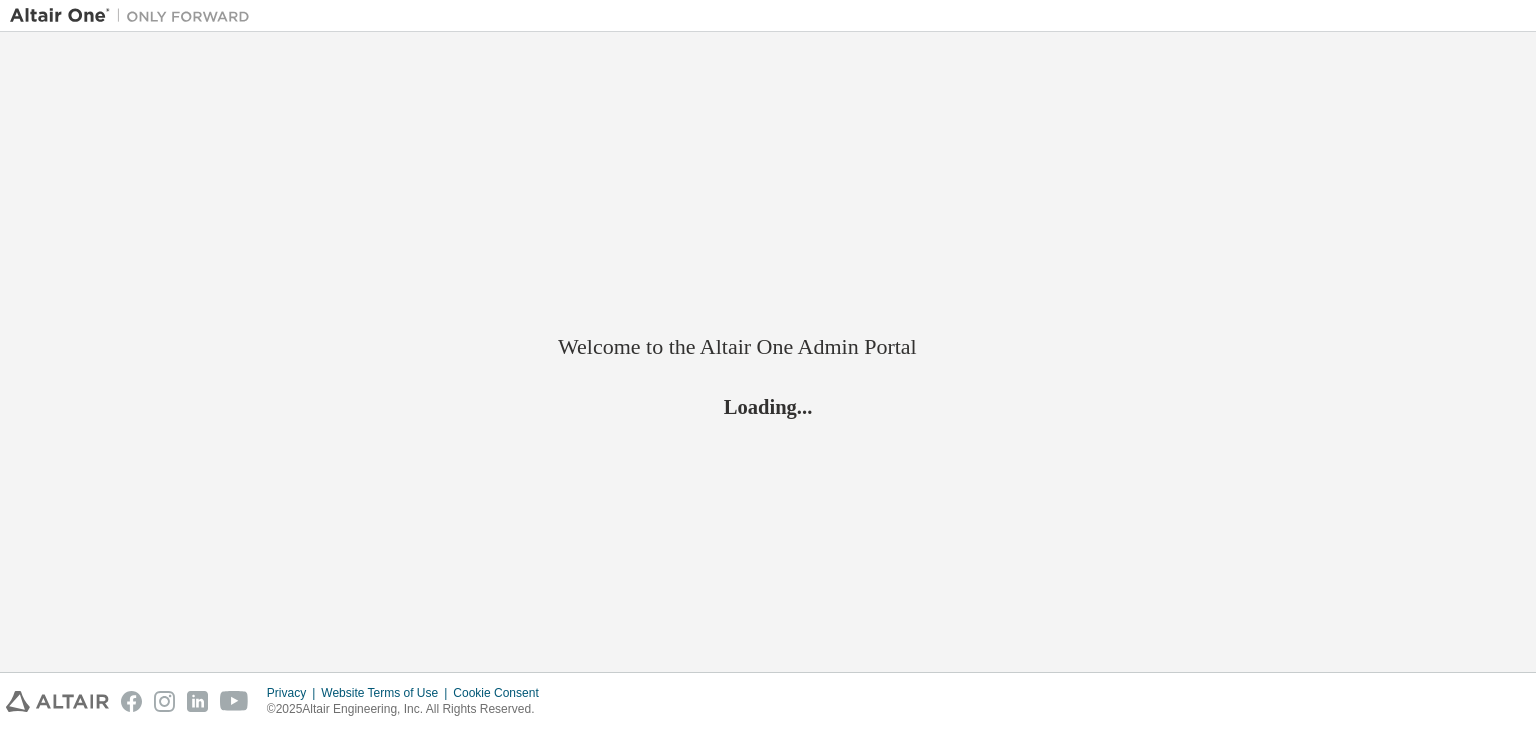 scroll, scrollTop: 0, scrollLeft: 0, axis: both 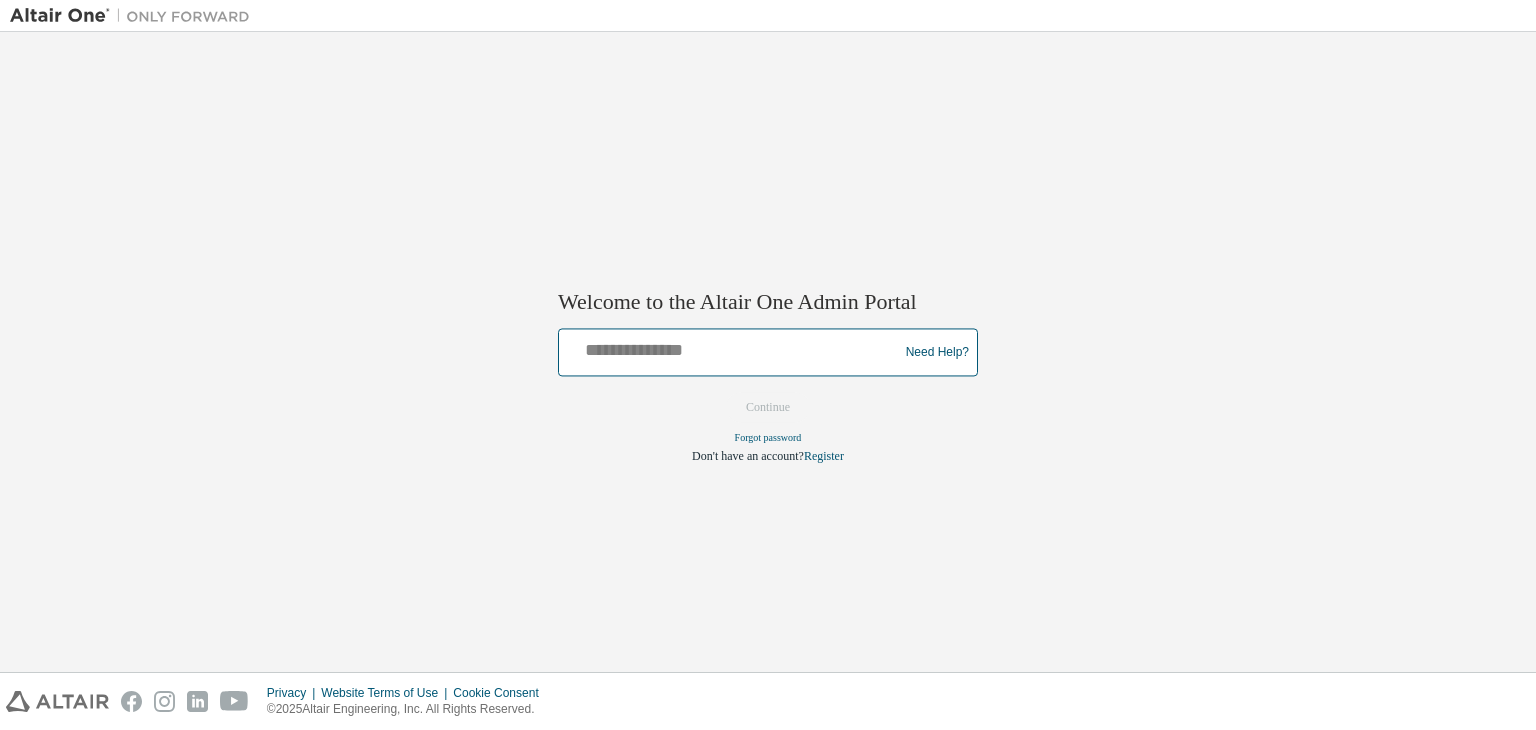 click at bounding box center (731, 348) 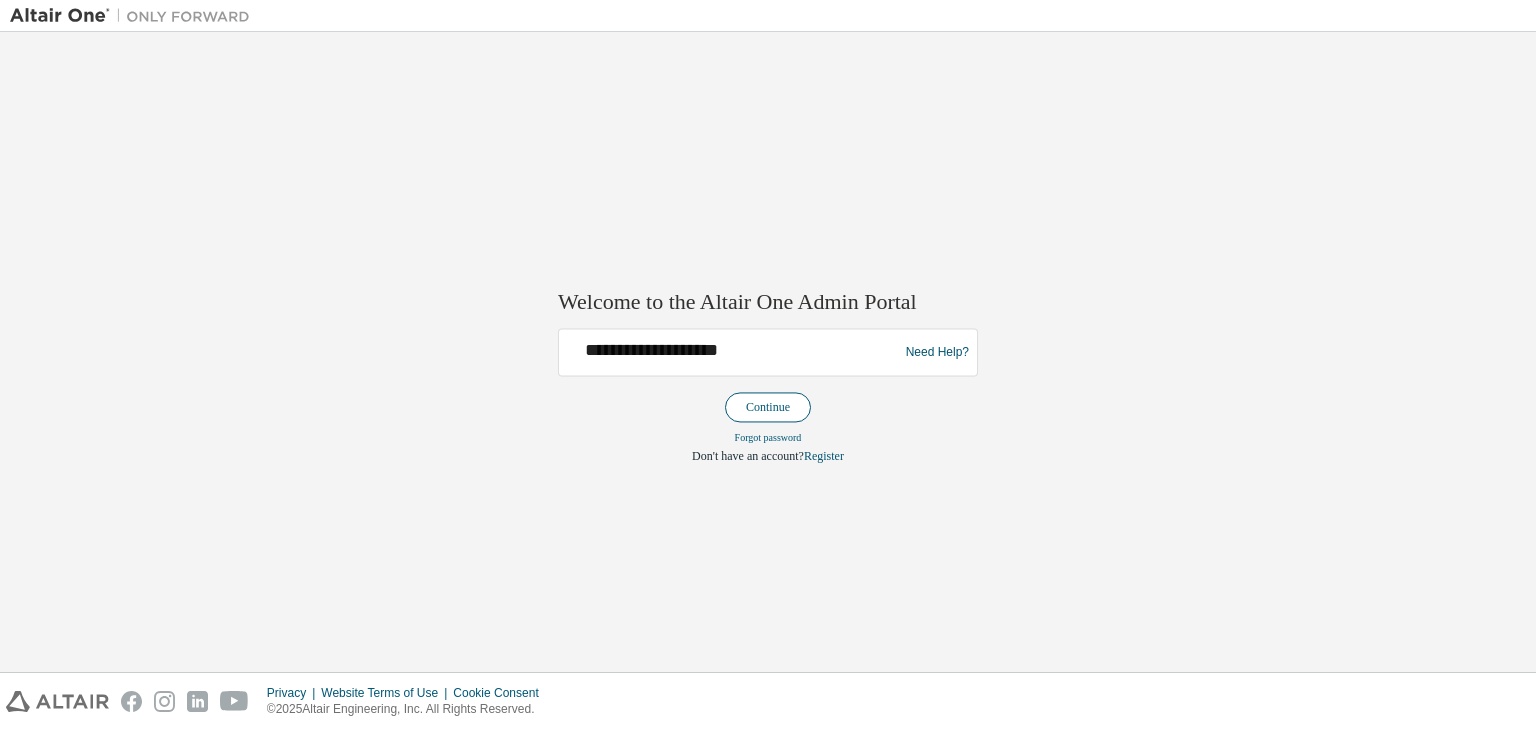 click on "Continue" at bounding box center (768, 408) 